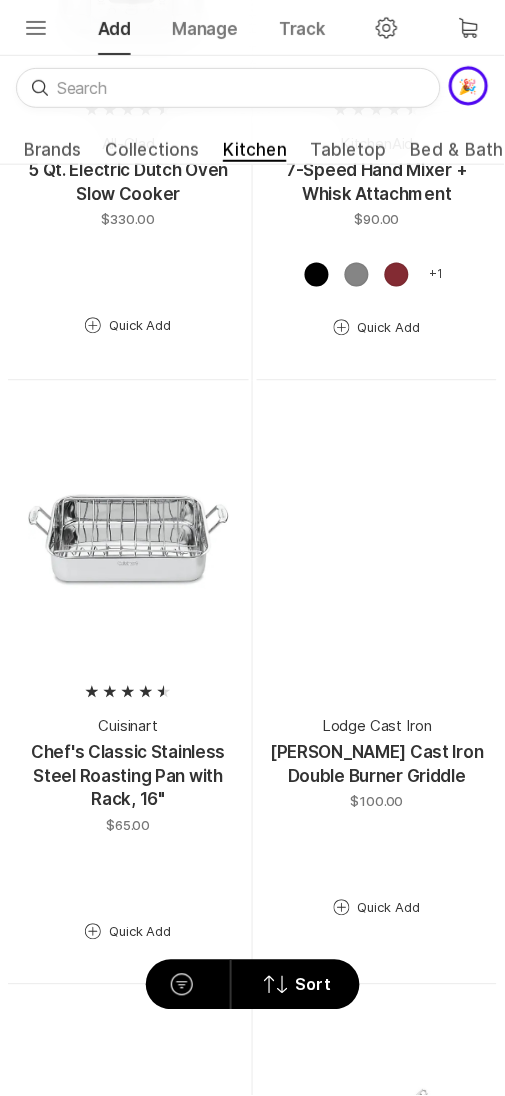 scroll, scrollTop: 11530, scrollLeft: 0, axis: vertical 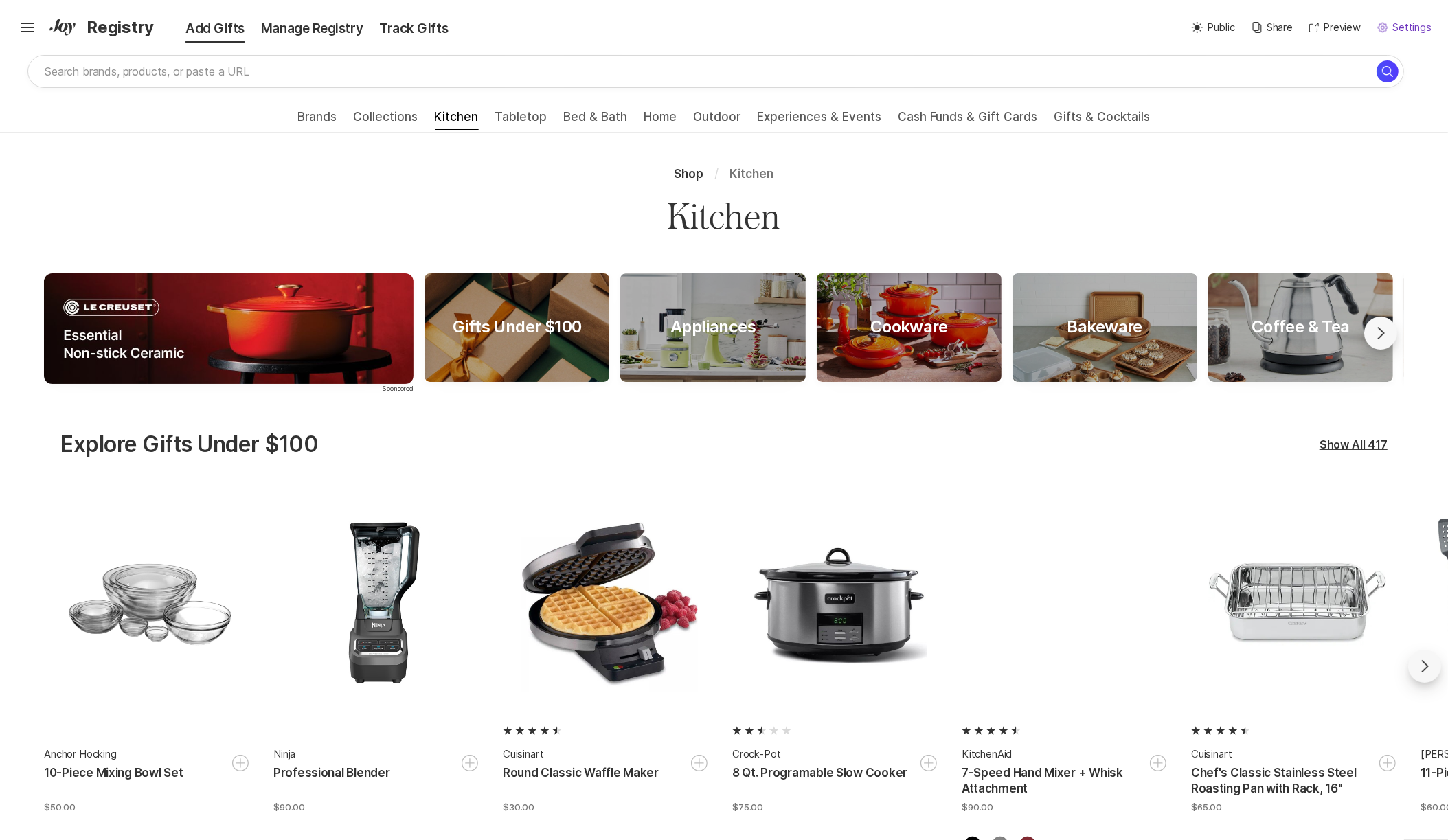 click on "Settings" 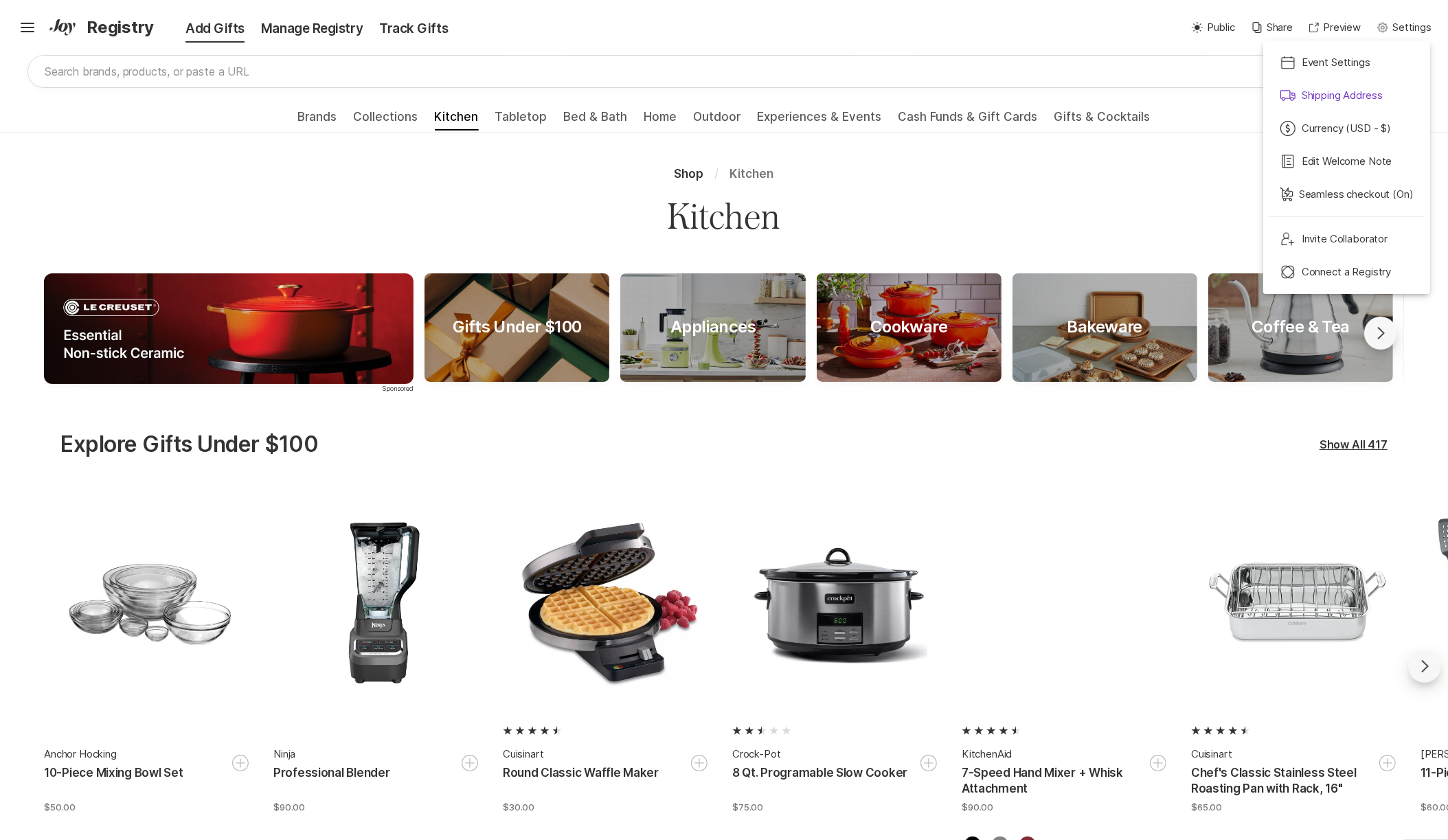 click on "Shipping Address" at bounding box center [1342, 95] 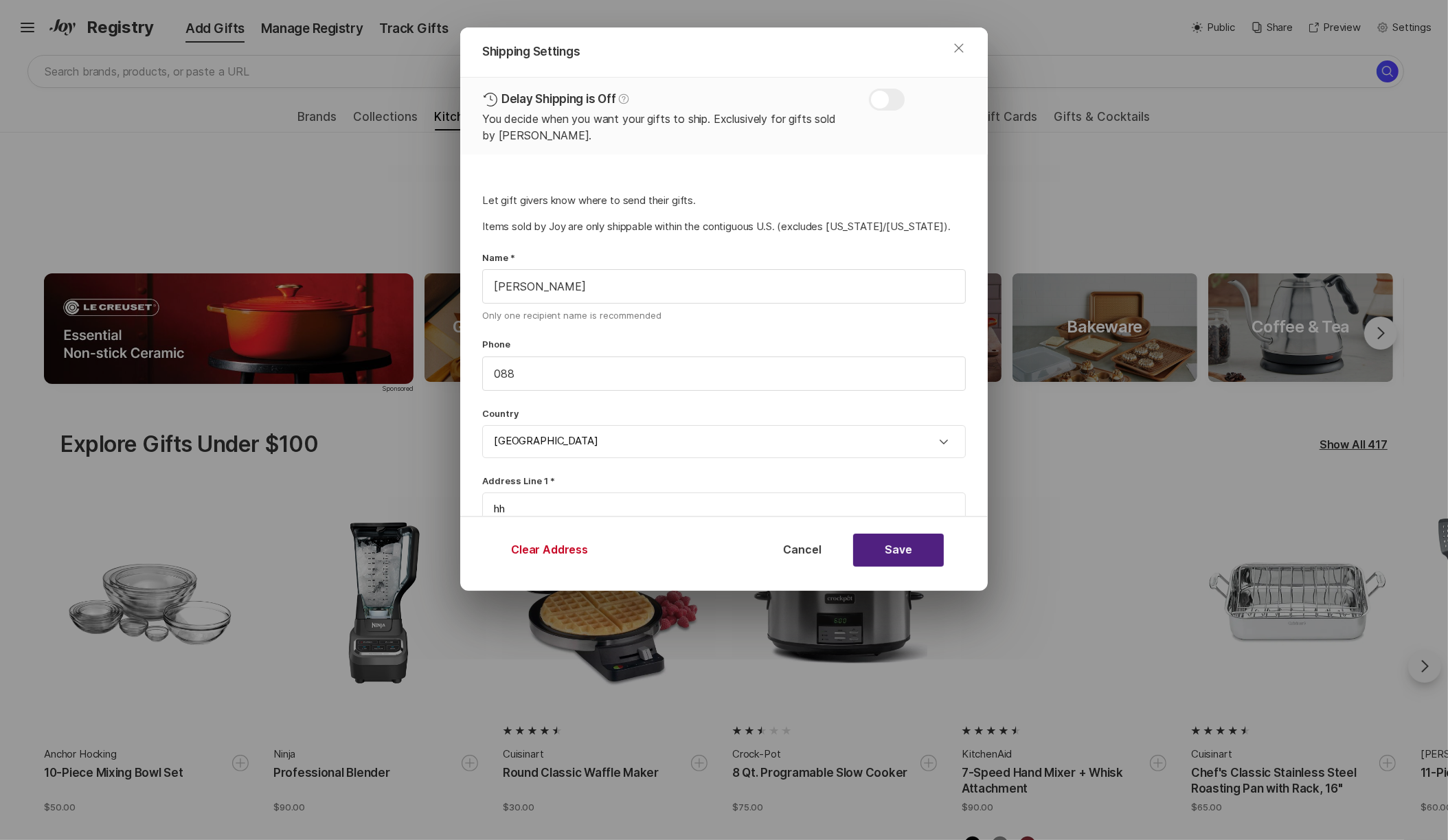 click on "Close" 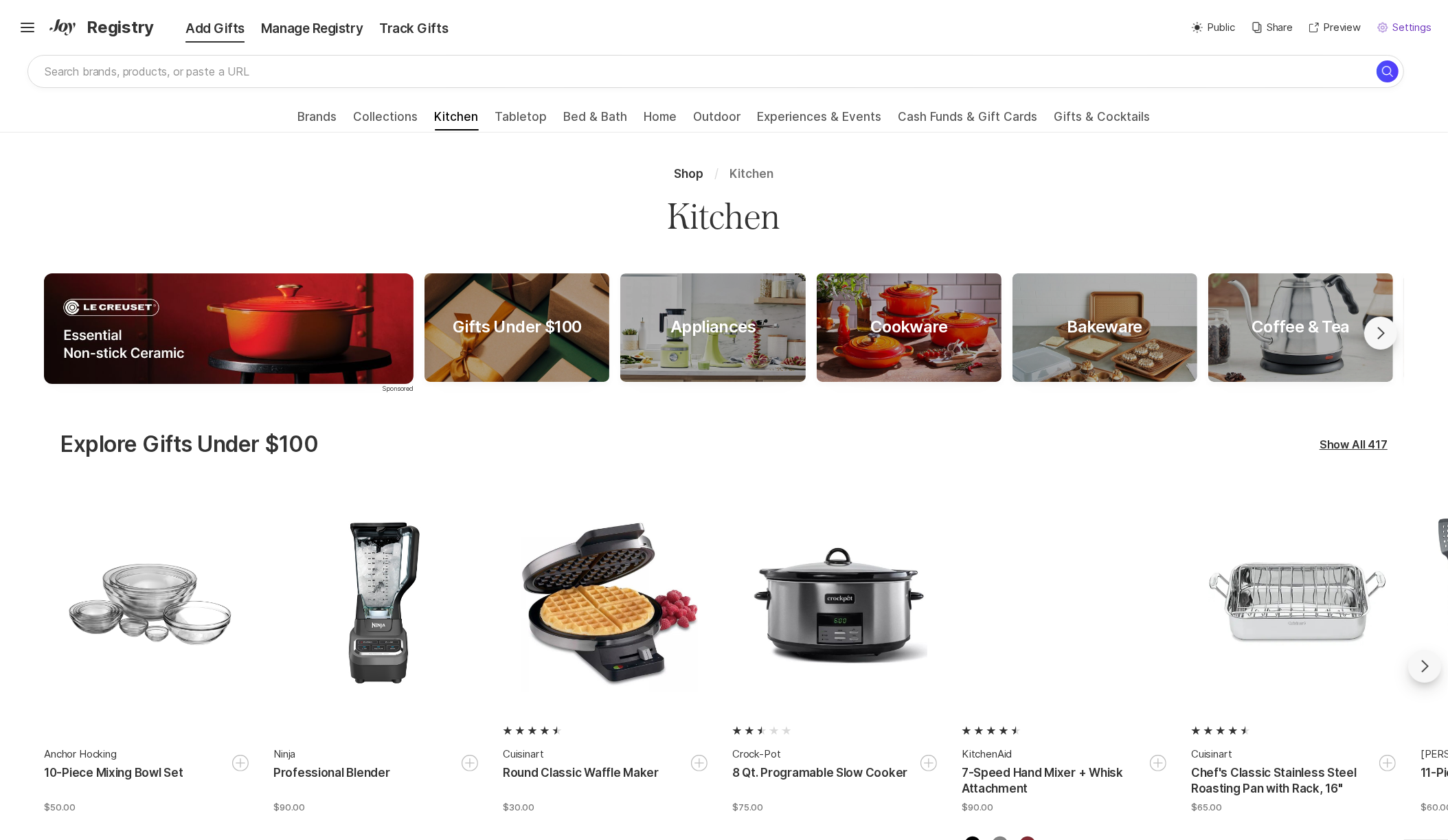 click on "Settings Settings" at bounding box center [1404, 27] 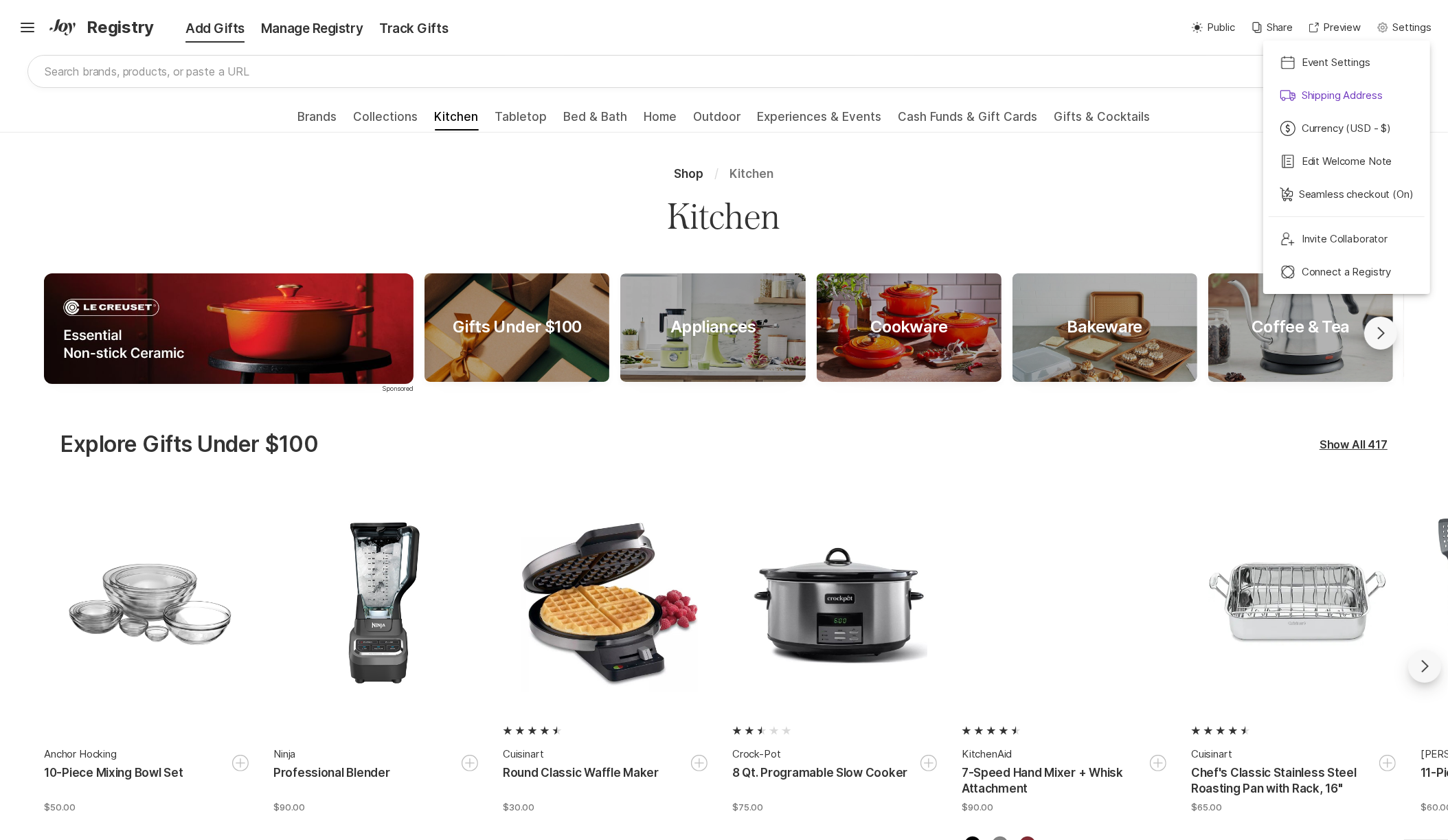 click on "Shipping Address" at bounding box center [1342, 95] 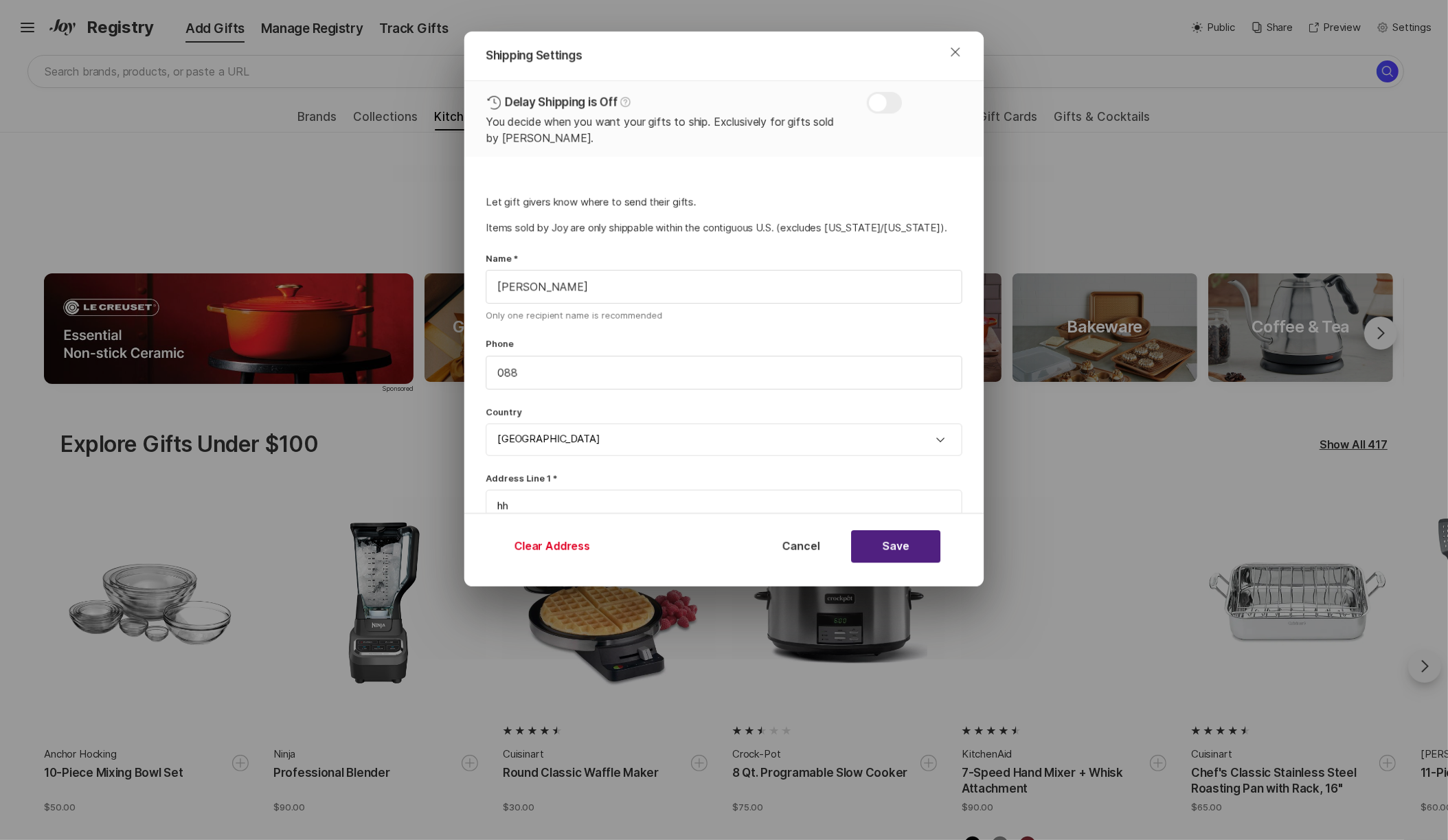 click on "Clear Address" at bounding box center [552, 546] 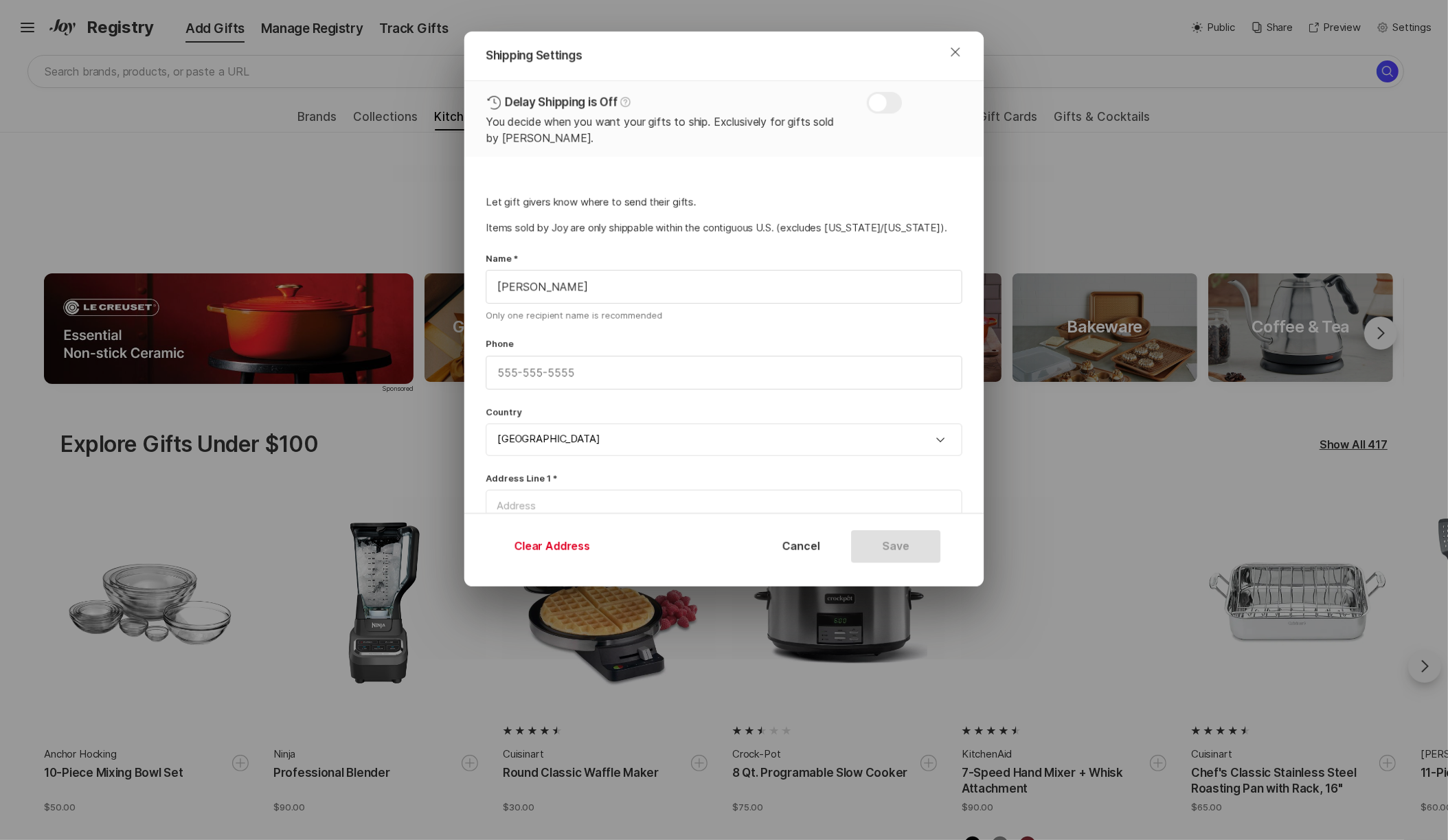 type 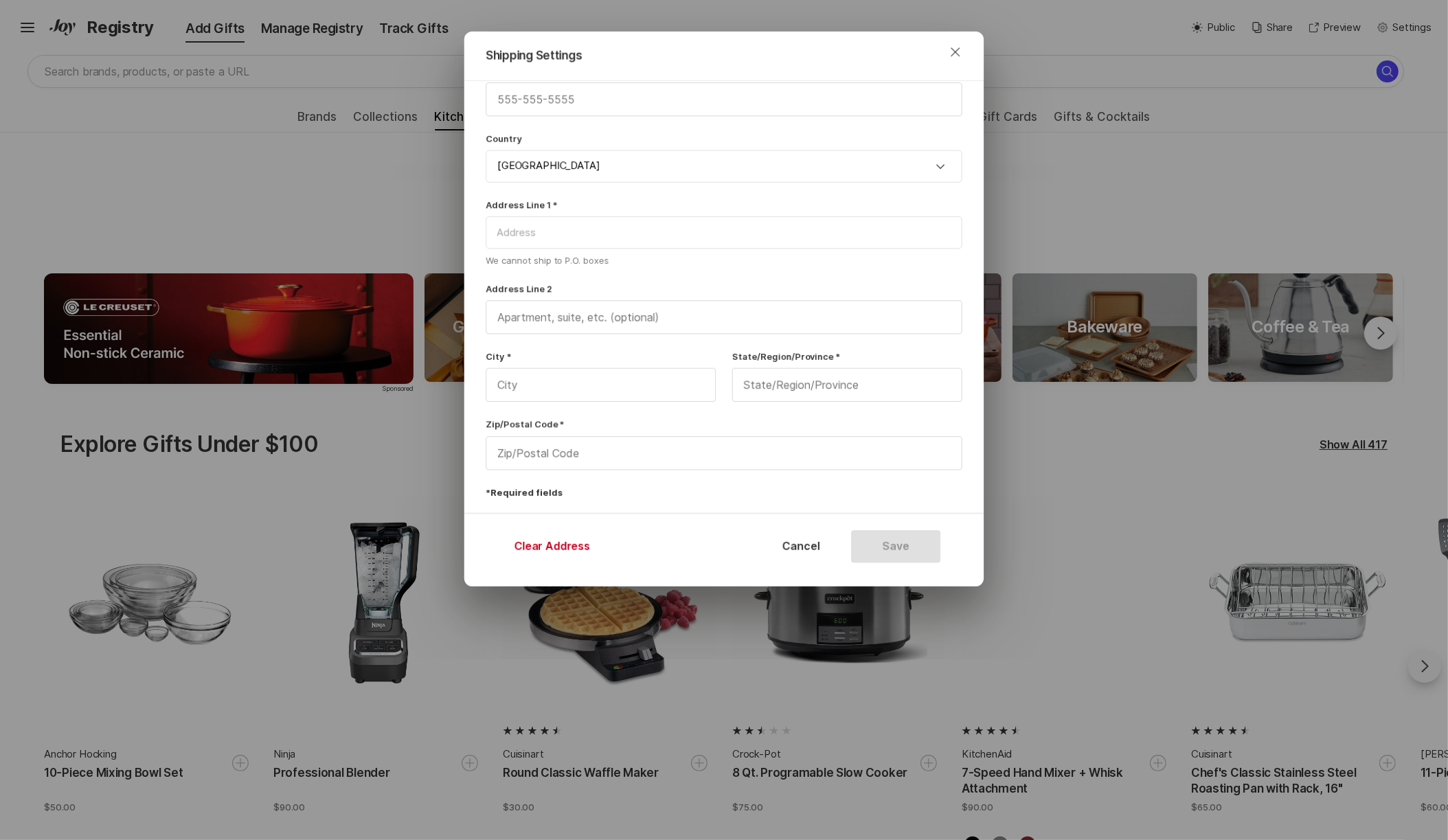 scroll, scrollTop: 276, scrollLeft: 0, axis: vertical 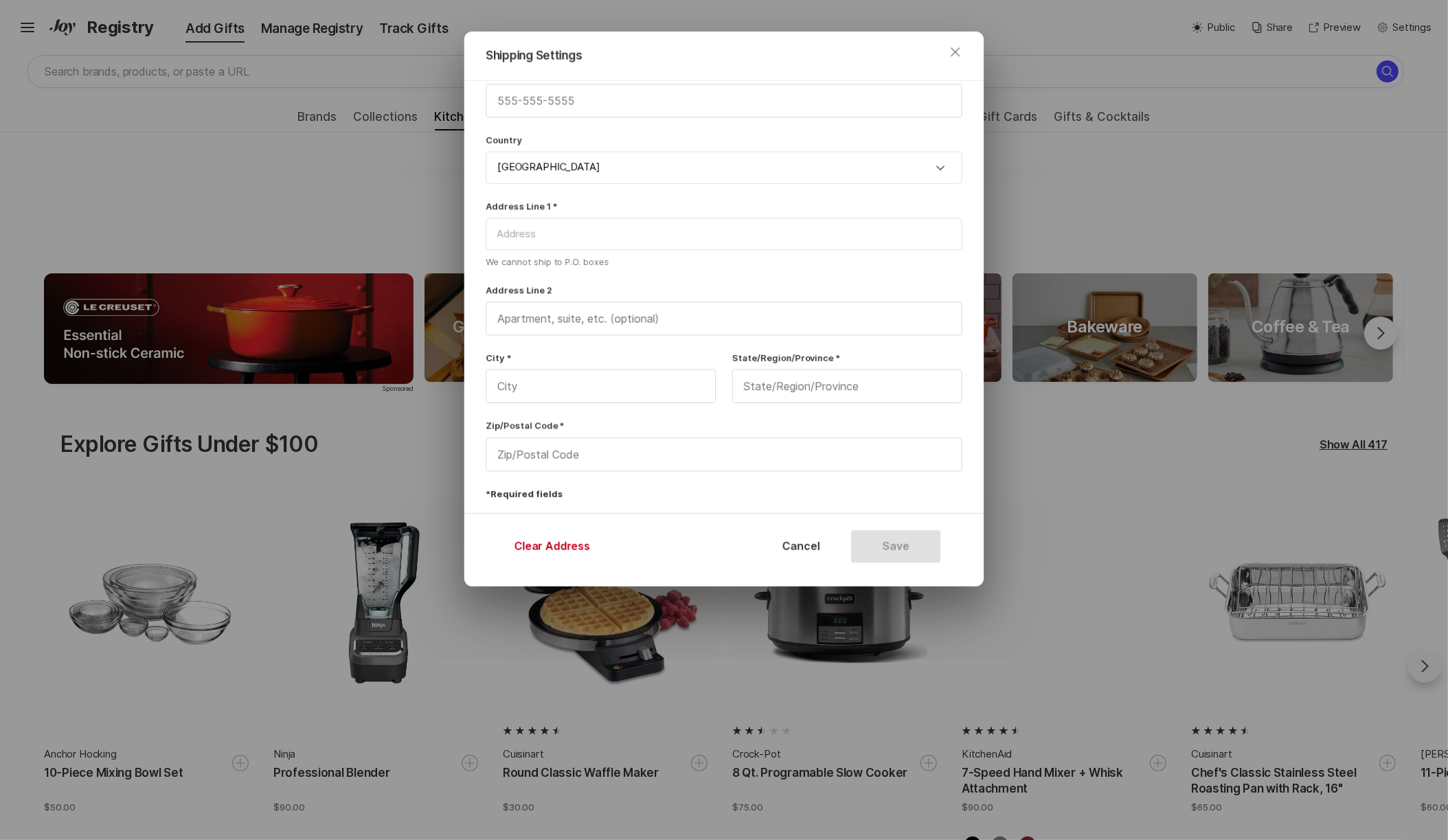 click on "Close" 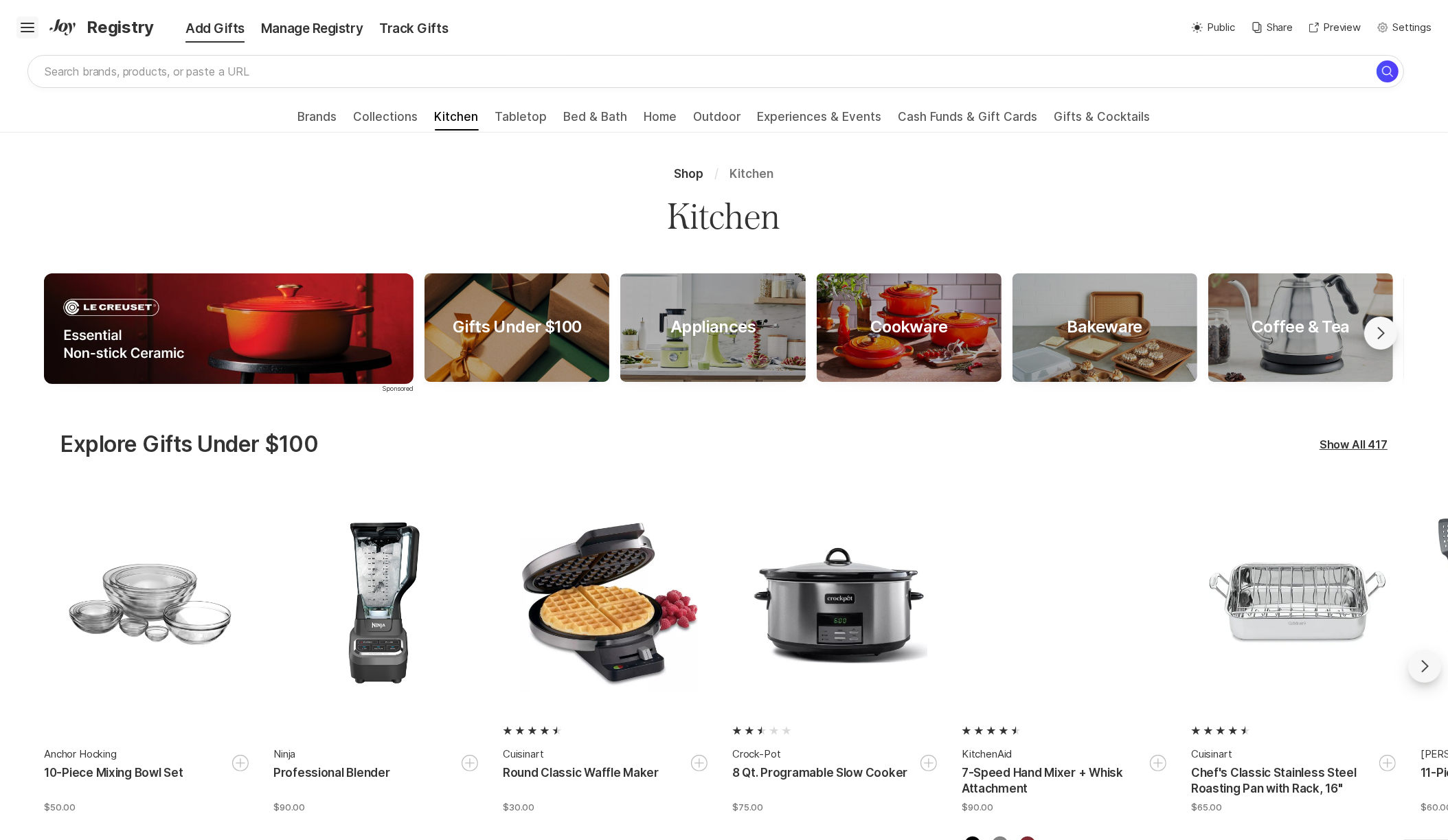 click 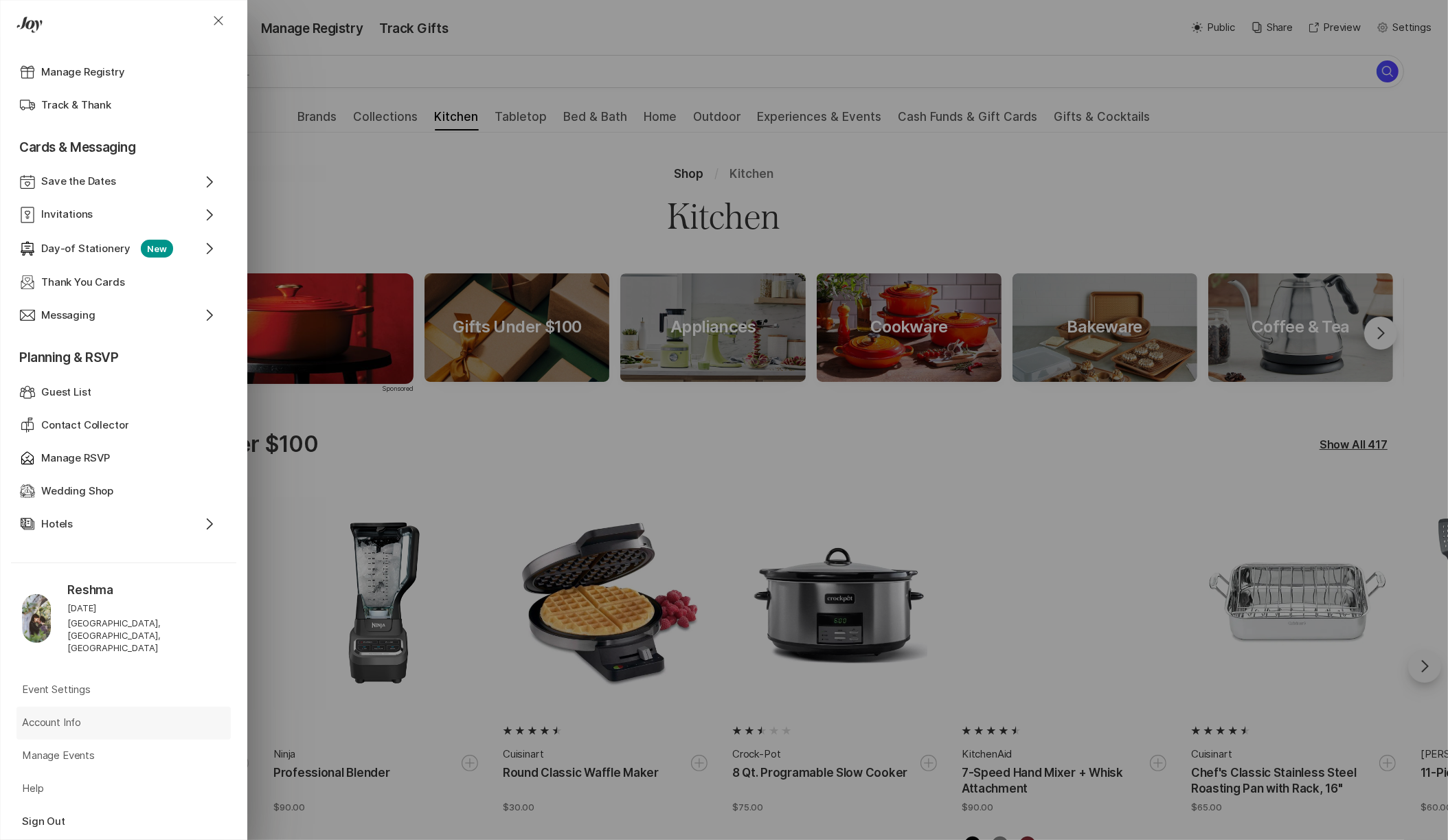 scroll, scrollTop: 337, scrollLeft: 0, axis: vertical 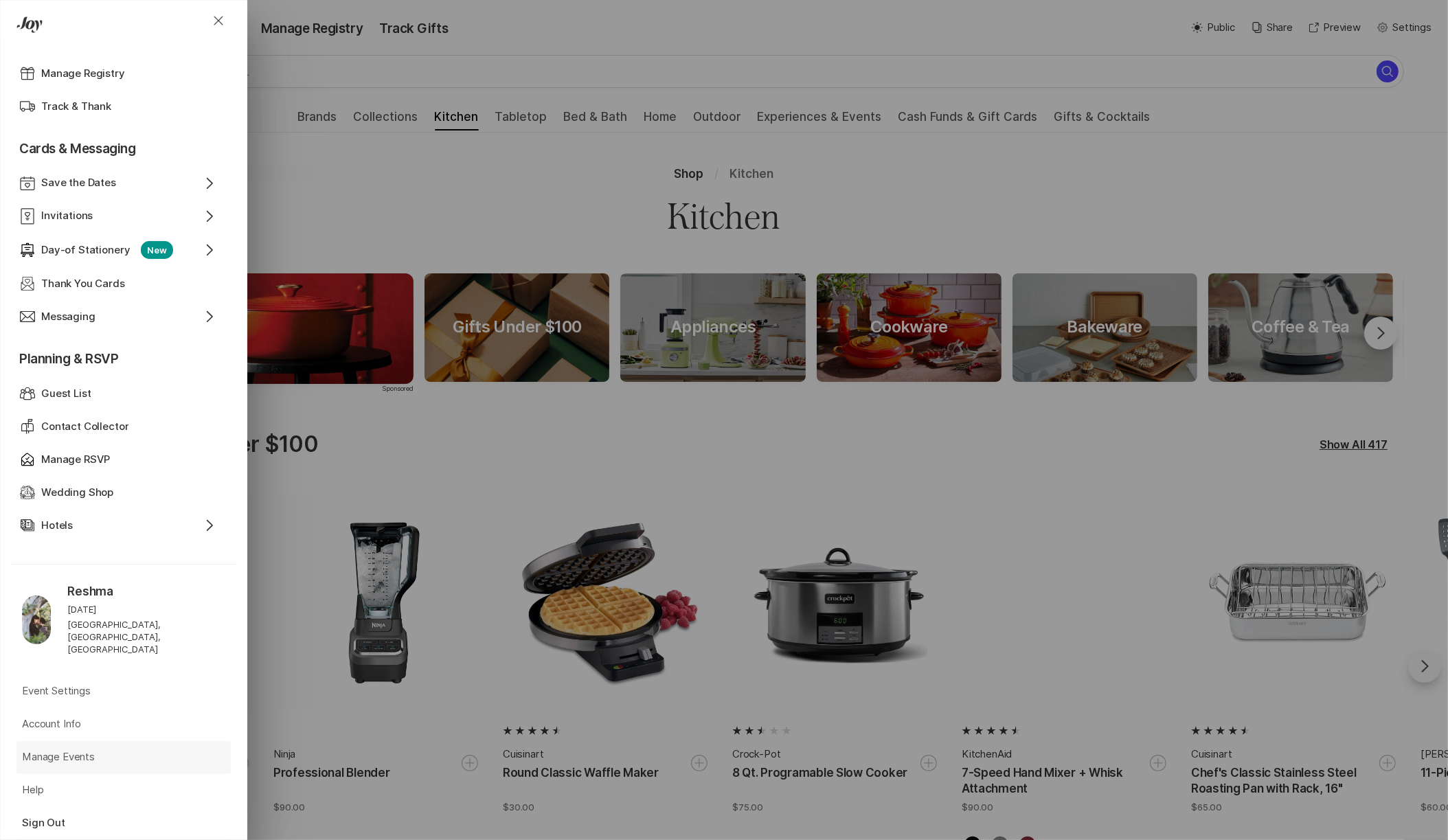 click on "Manage Events" at bounding box center [58, 757] 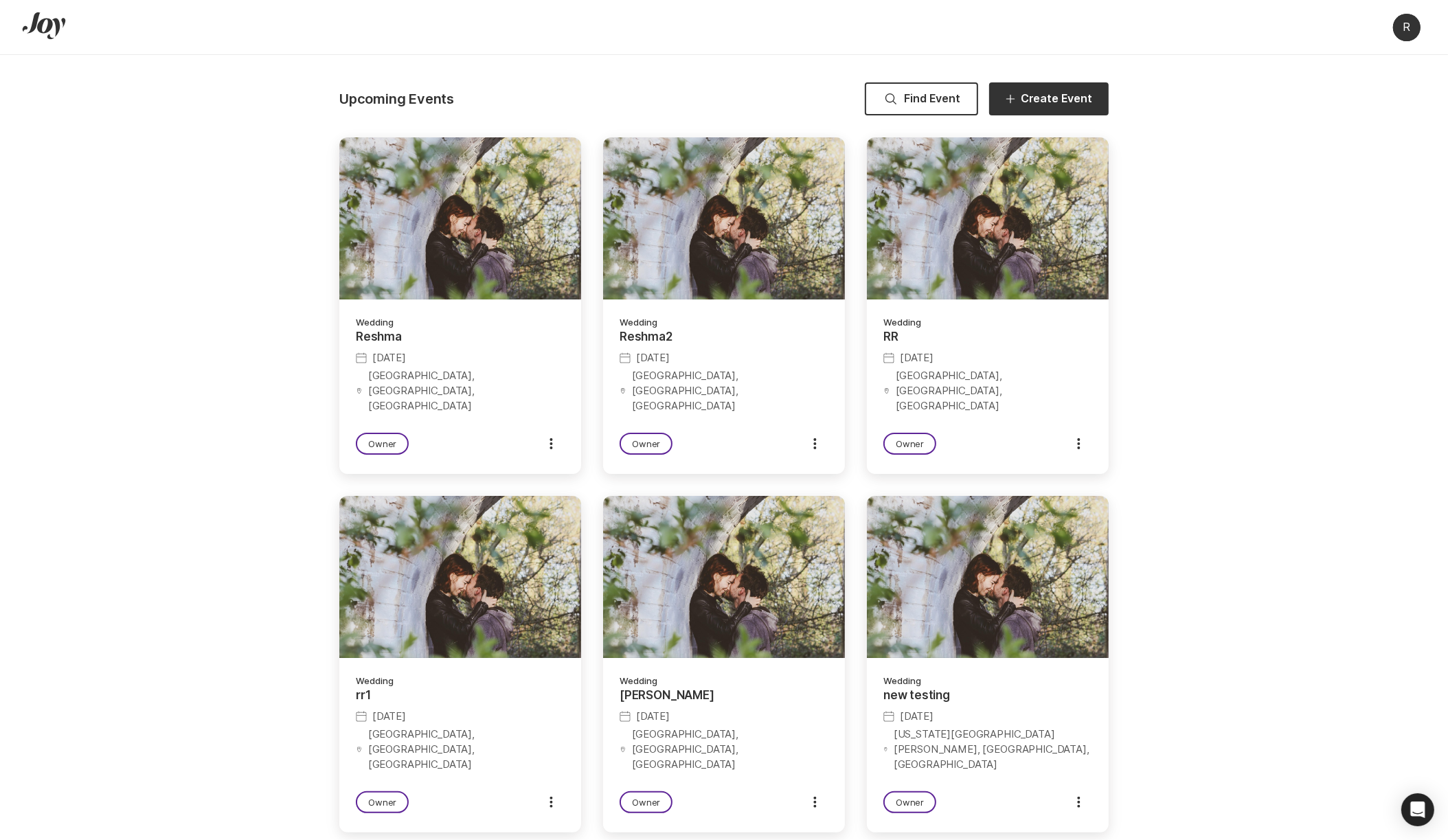 click at bounding box center [724, 577] 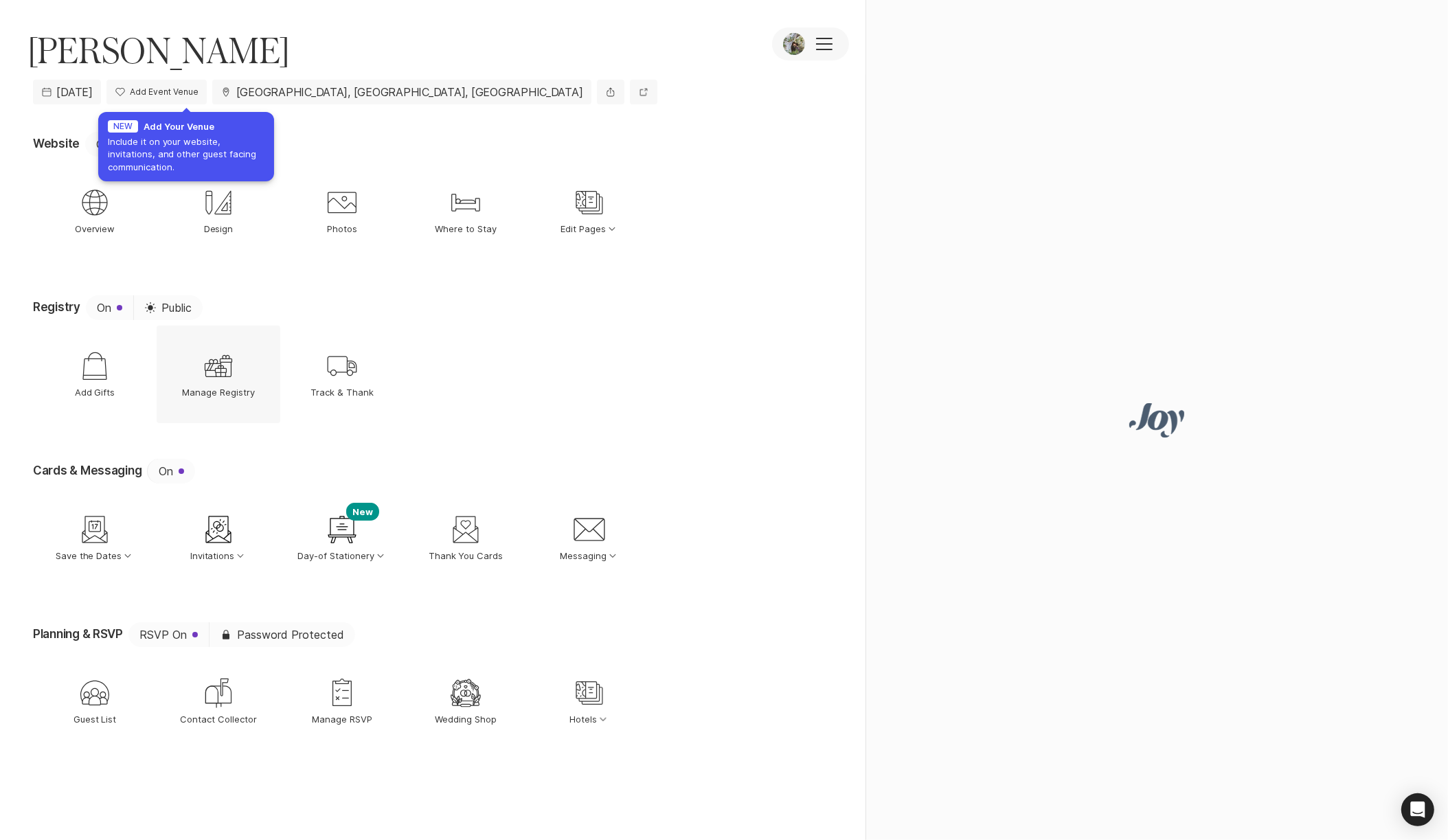 click on "Gift" 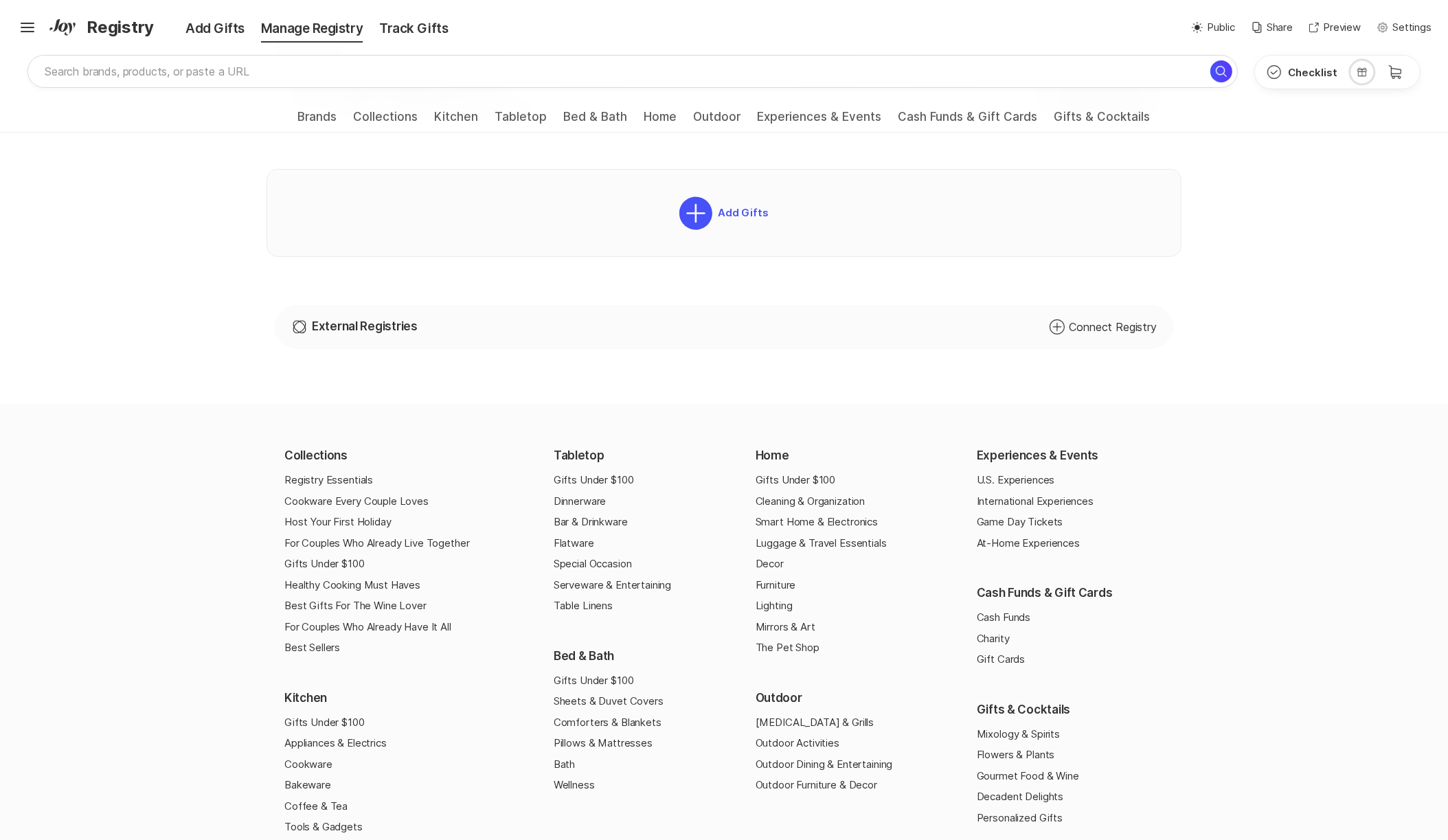 scroll, scrollTop: 493, scrollLeft: 0, axis: vertical 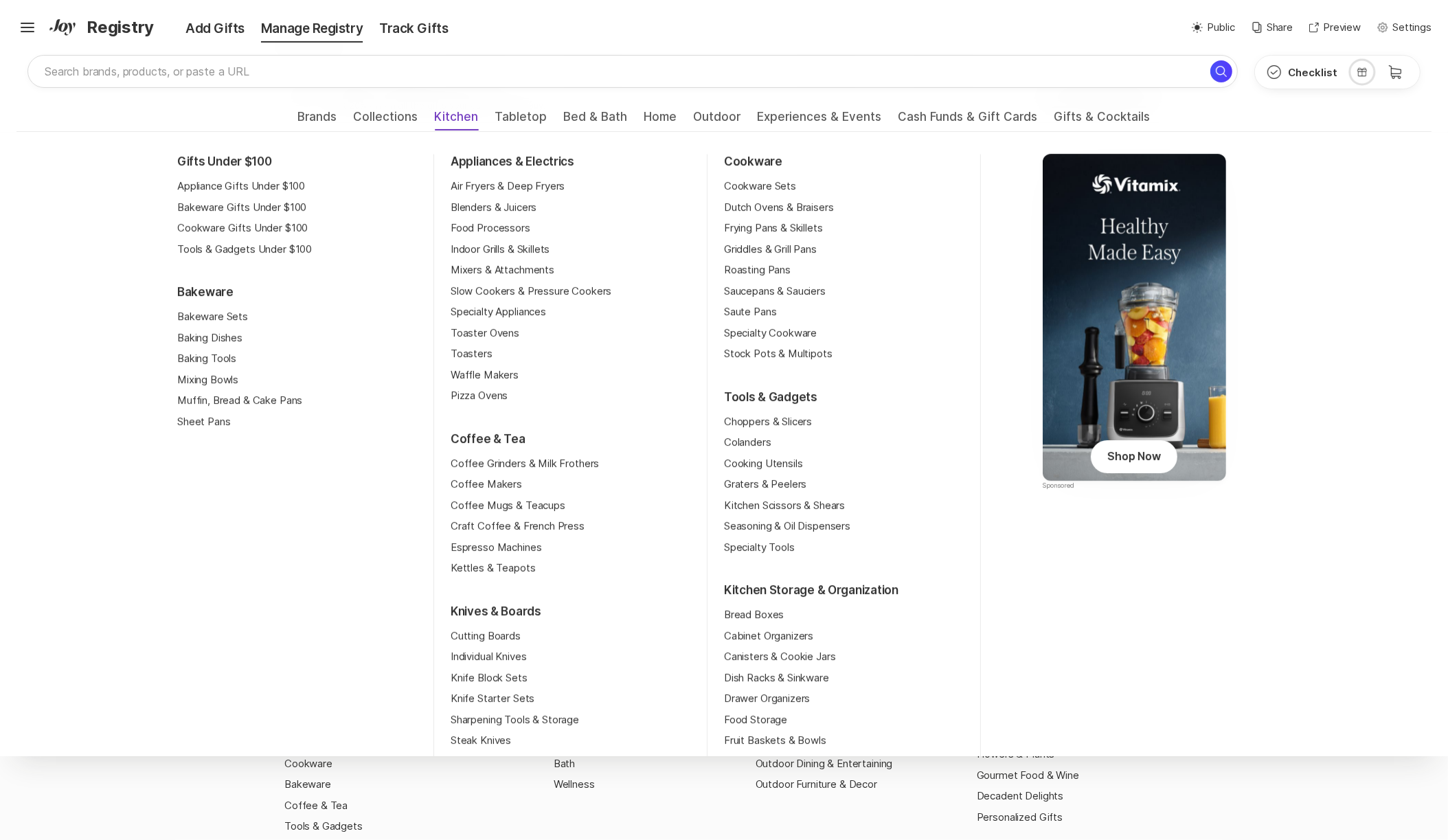 click on "Kitchen" at bounding box center [457, 121] 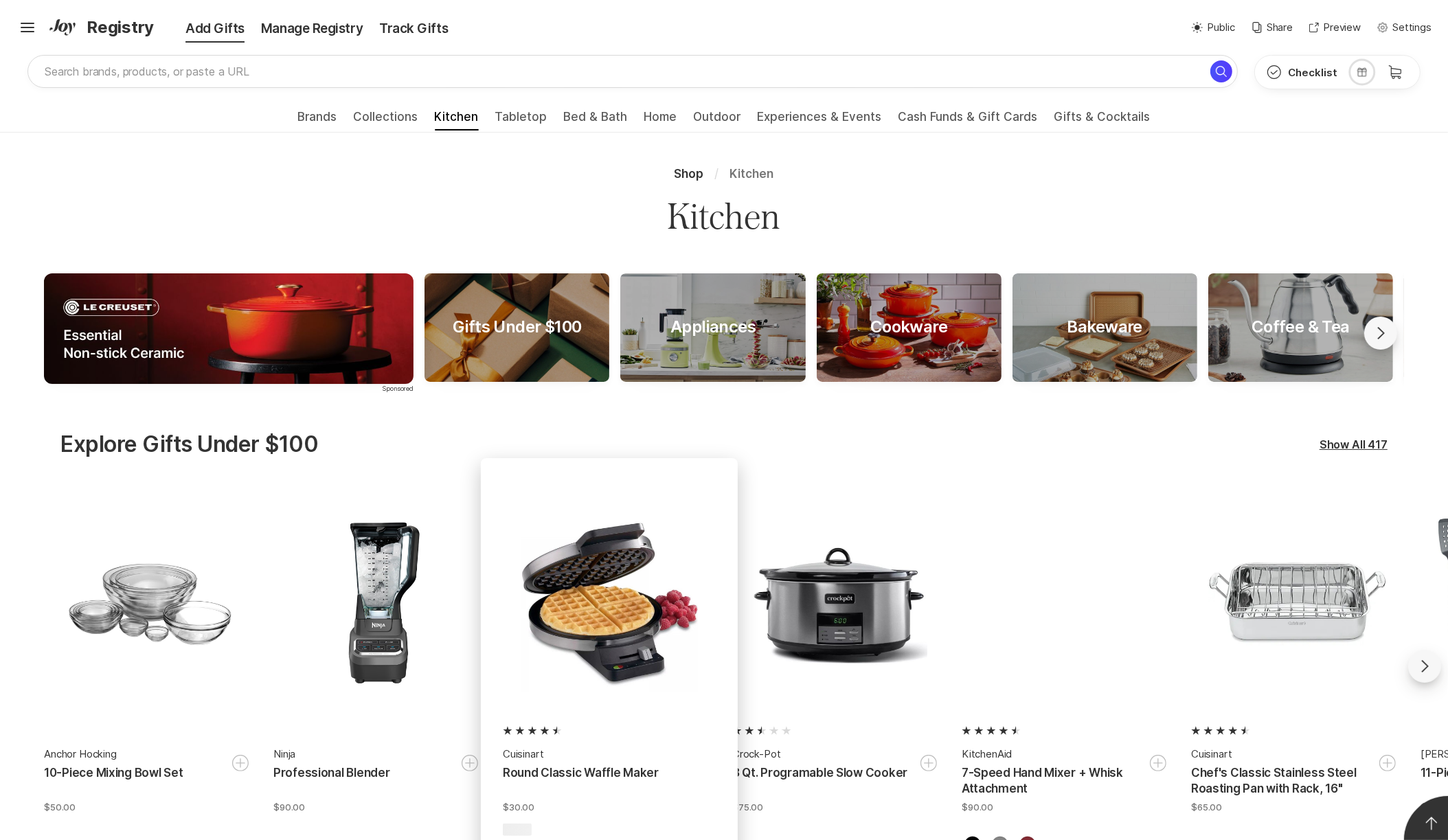 scroll, scrollTop: 136, scrollLeft: 0, axis: vertical 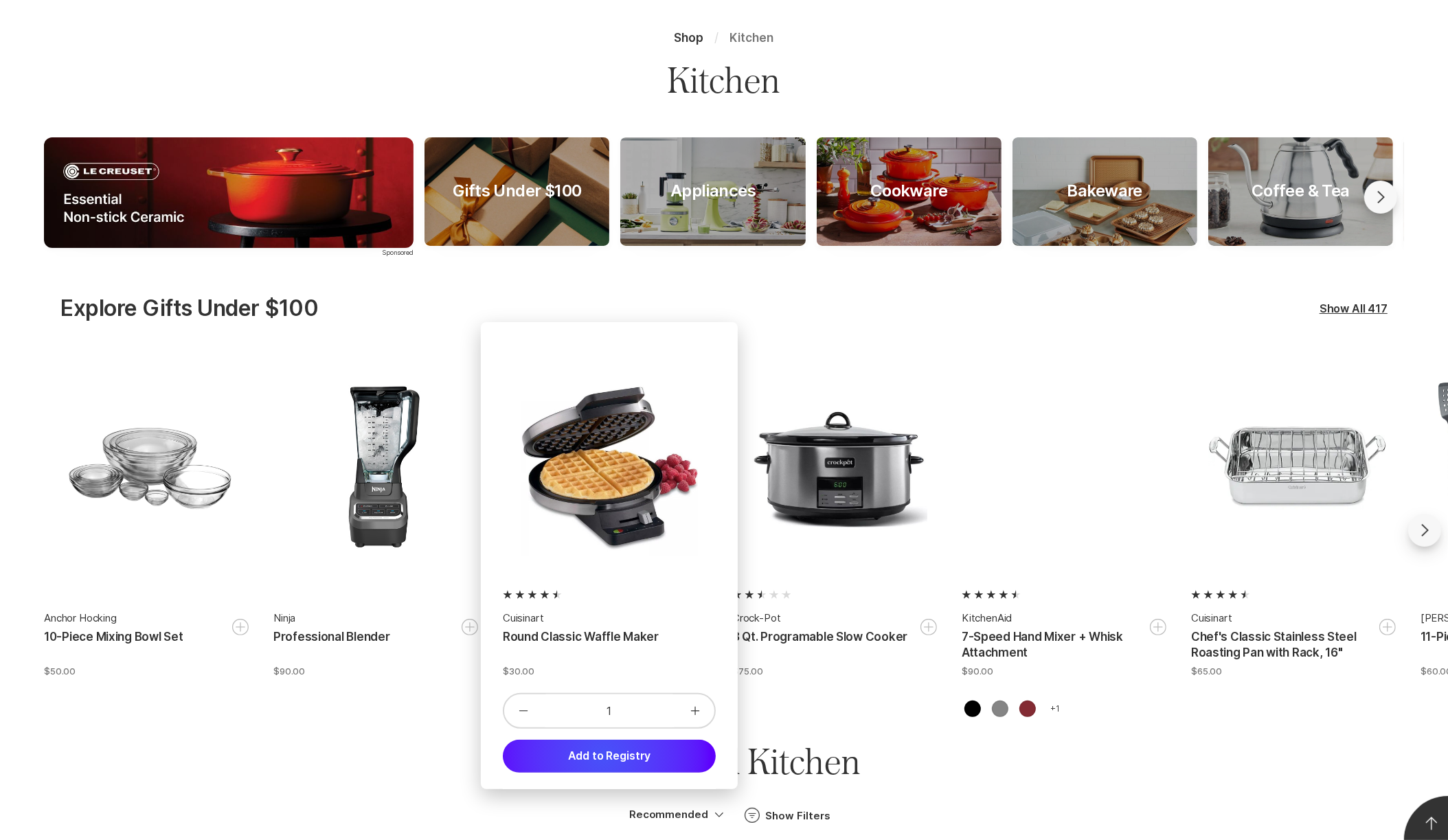 click on "Add to Registry" at bounding box center (609, 756) 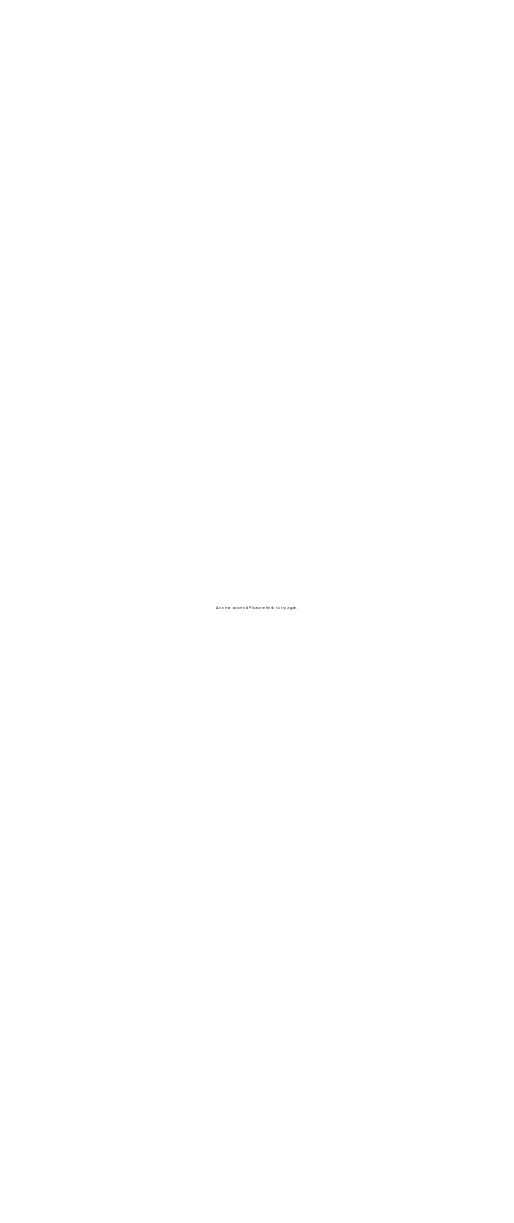 scroll, scrollTop: 0, scrollLeft: 0, axis: both 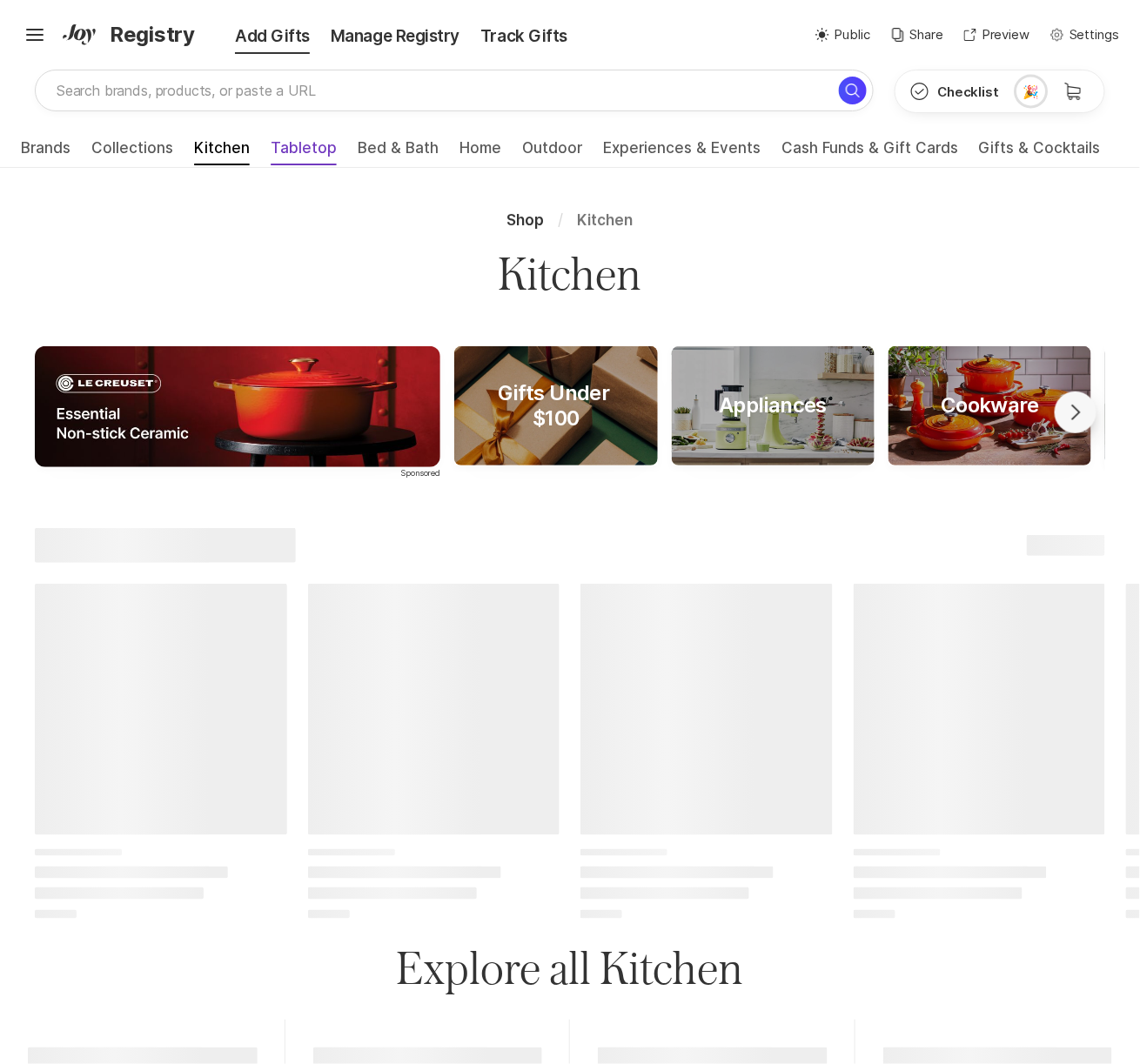 click on "Tabletop" at bounding box center (304, 153) 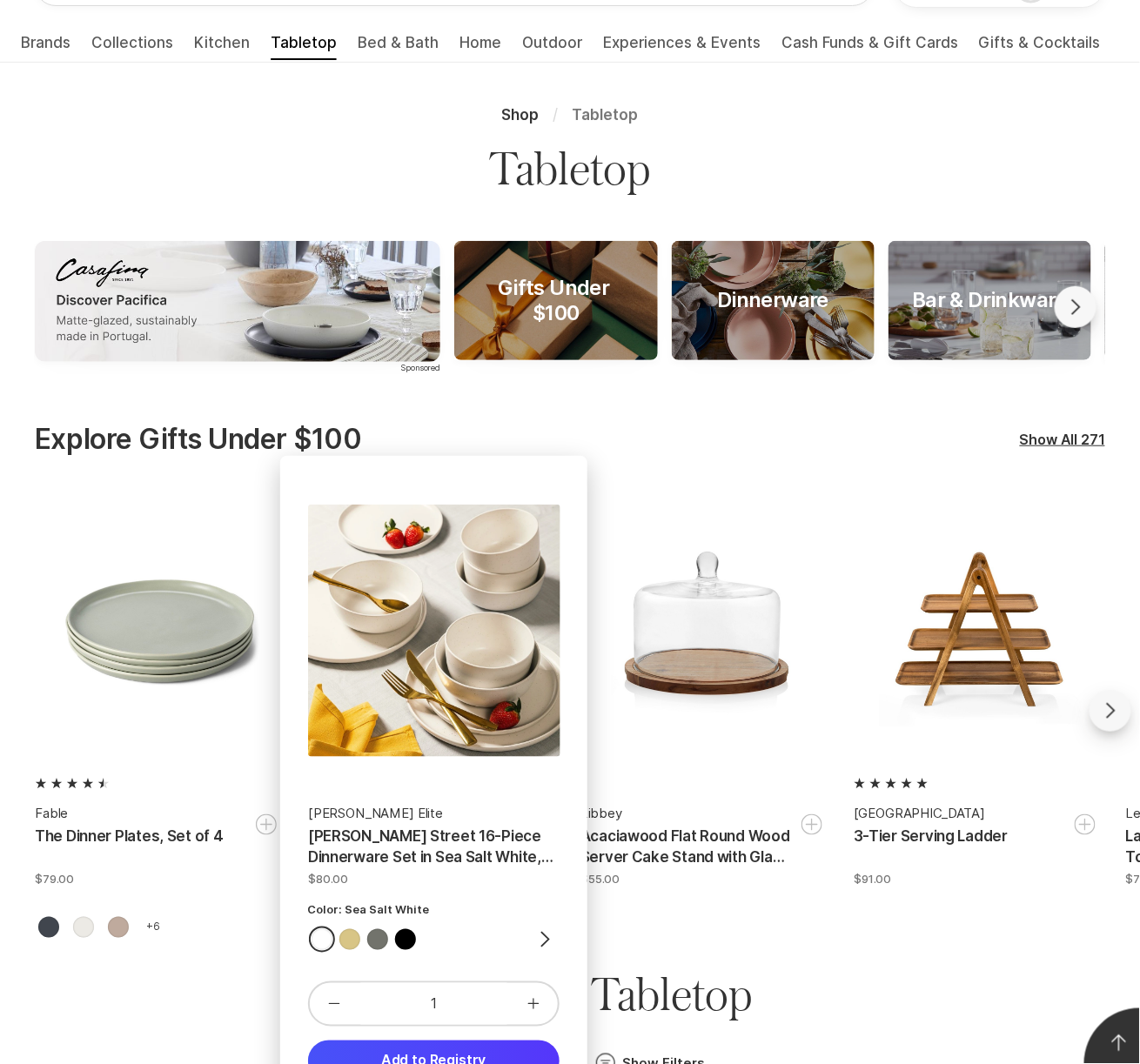 scroll, scrollTop: 175, scrollLeft: 0, axis: vertical 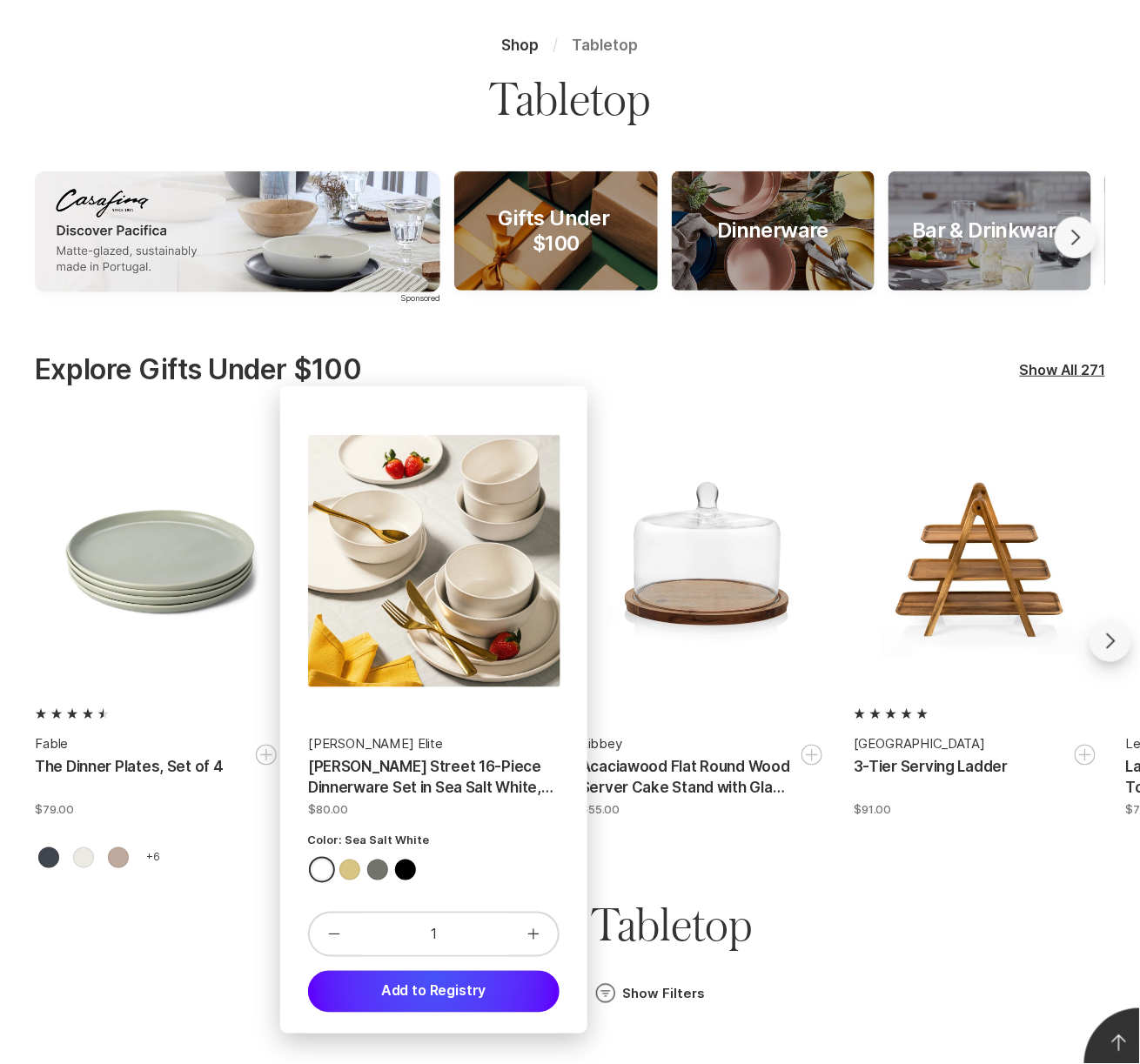 click on "Add to Registry" at bounding box center [434, 992] 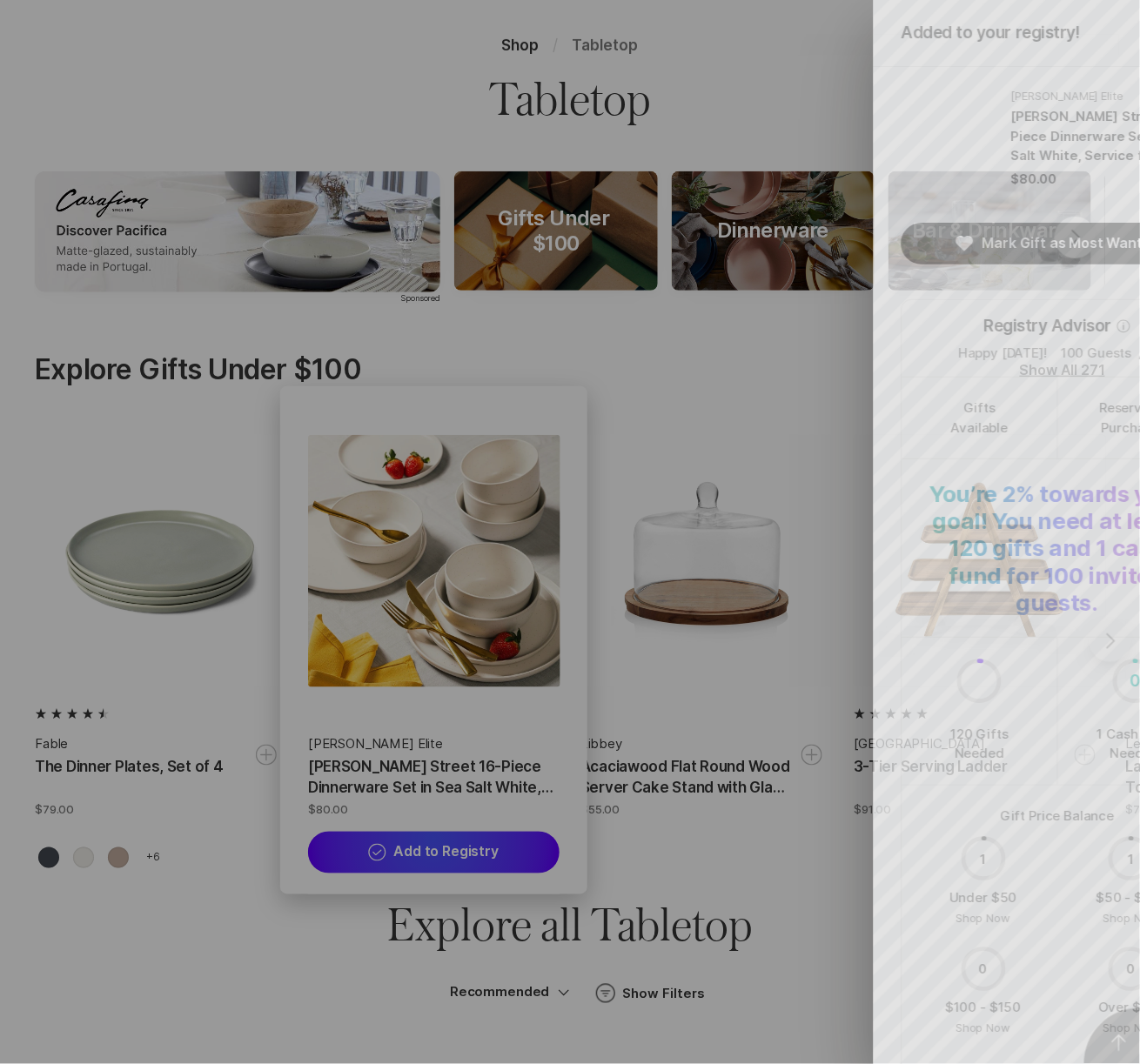 scroll, scrollTop: 0, scrollLeft: 0, axis: both 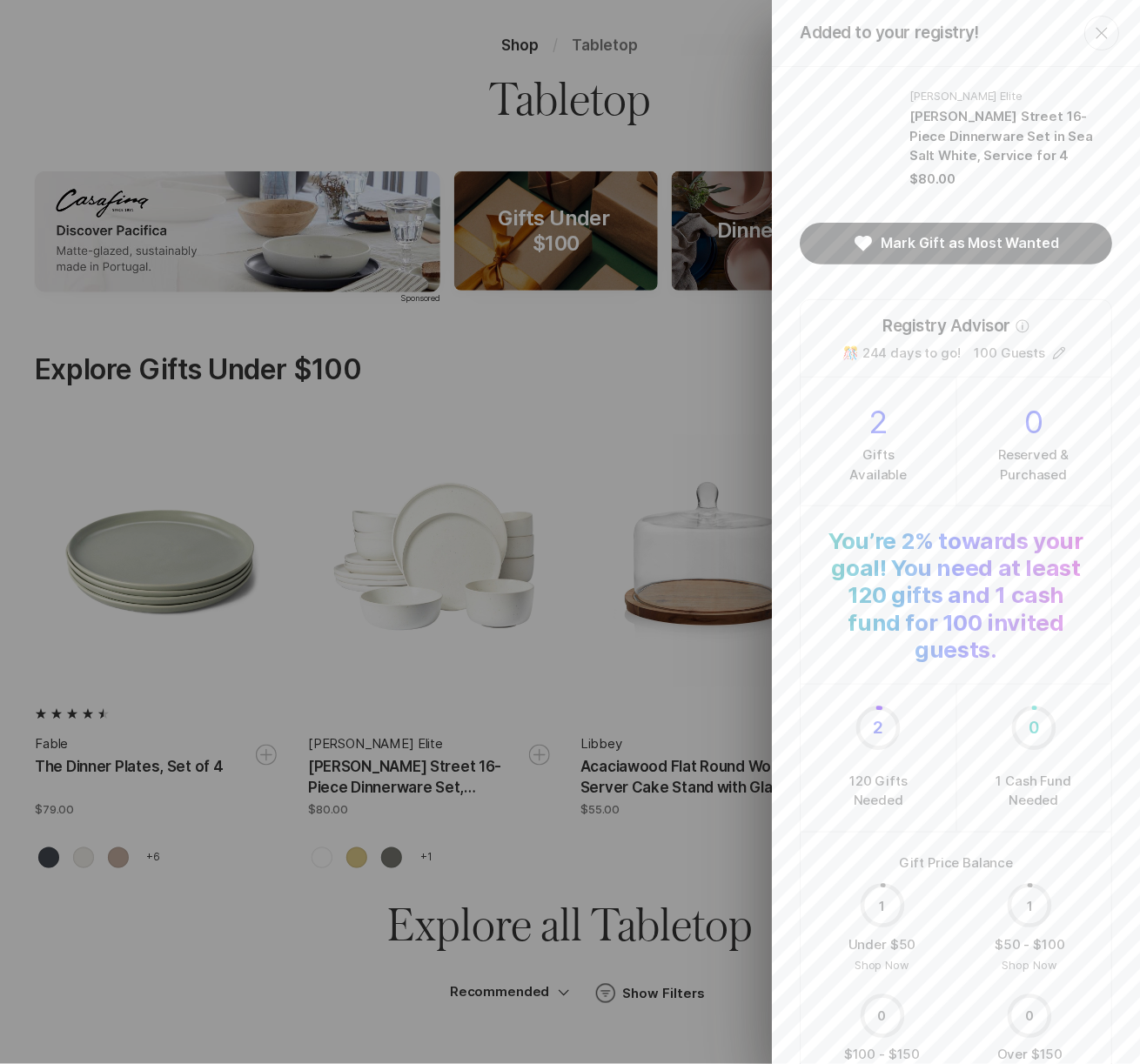 click on "Close" 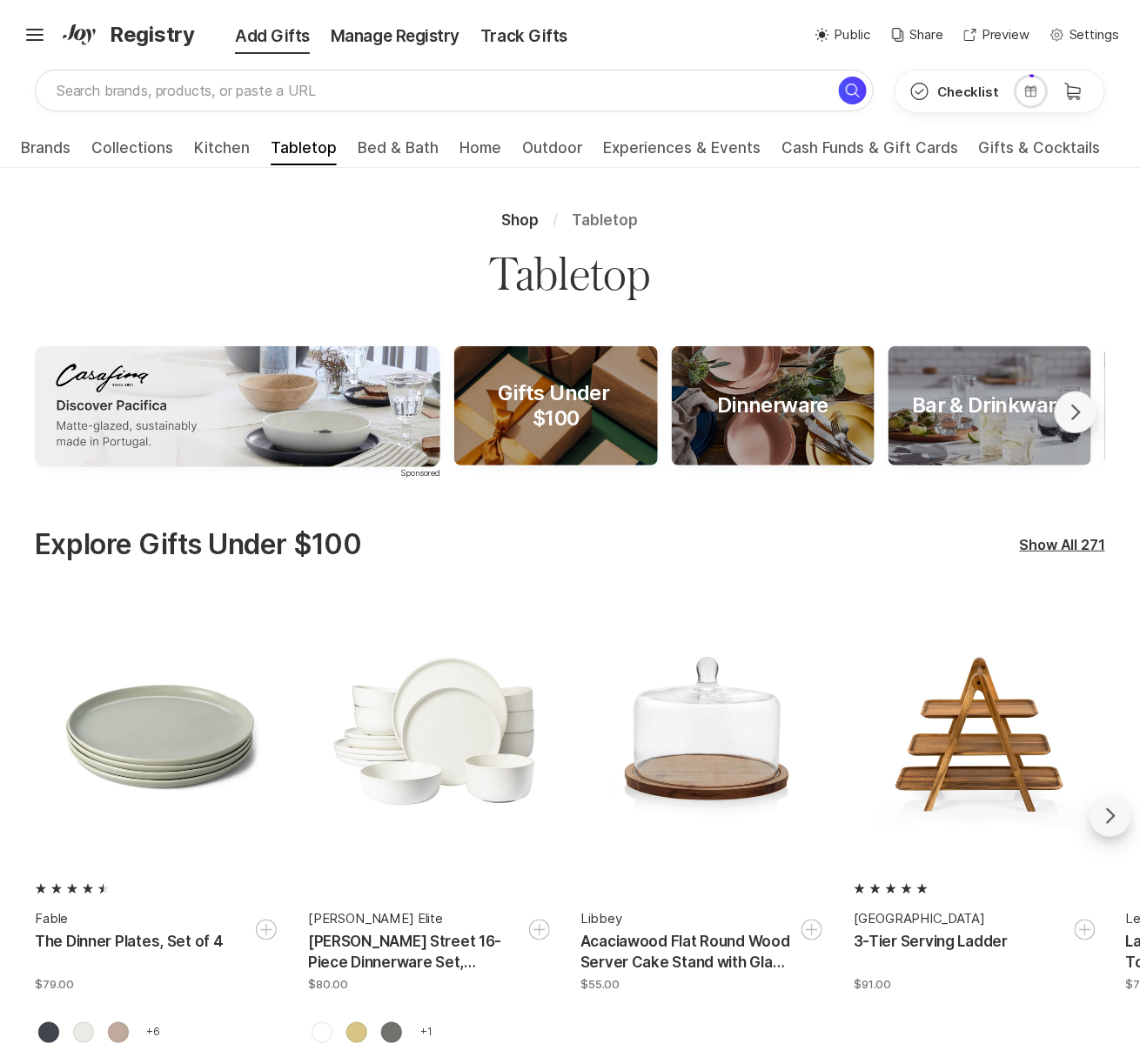 scroll, scrollTop: 0, scrollLeft: 0, axis: both 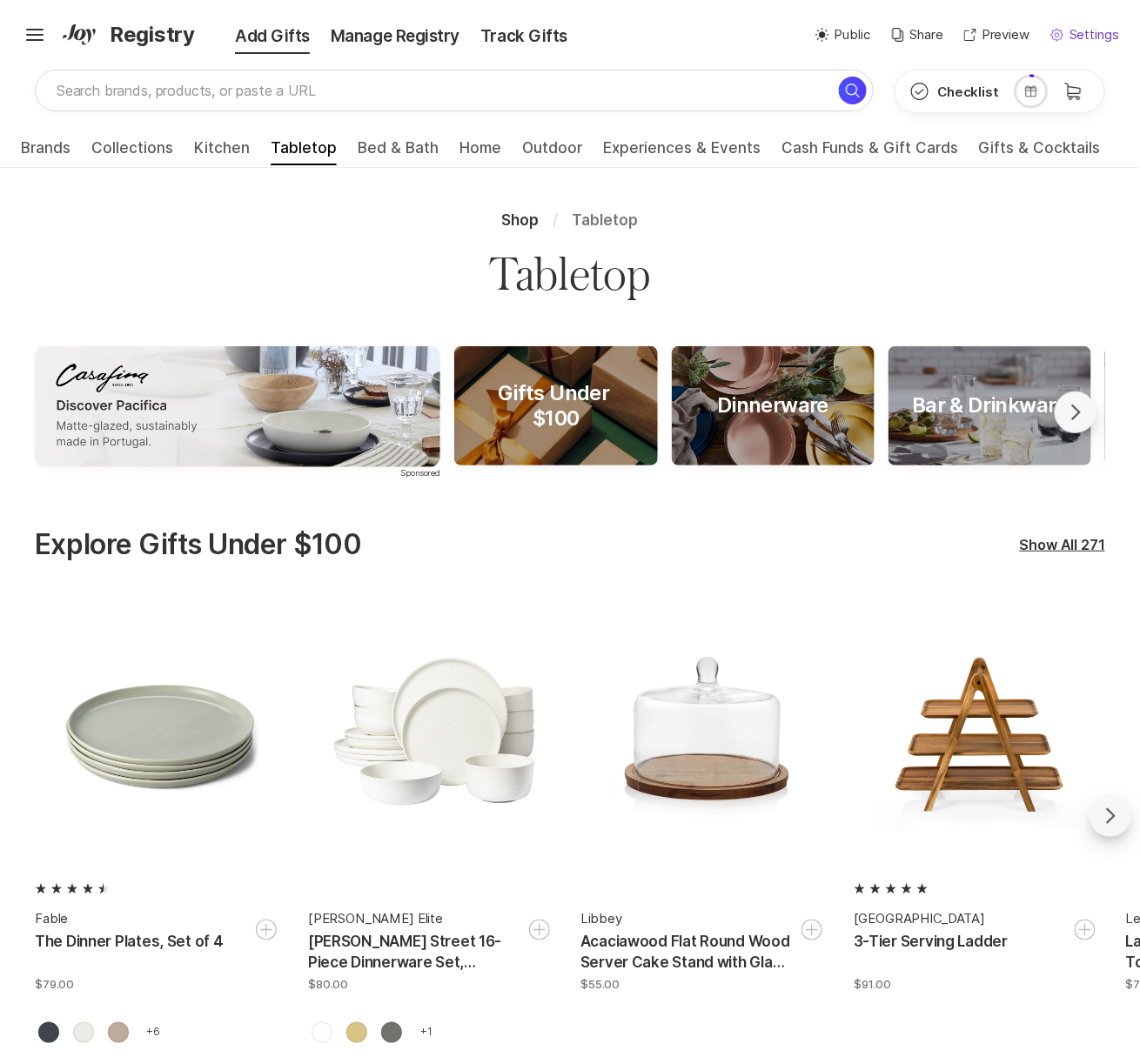 click on "Settings" 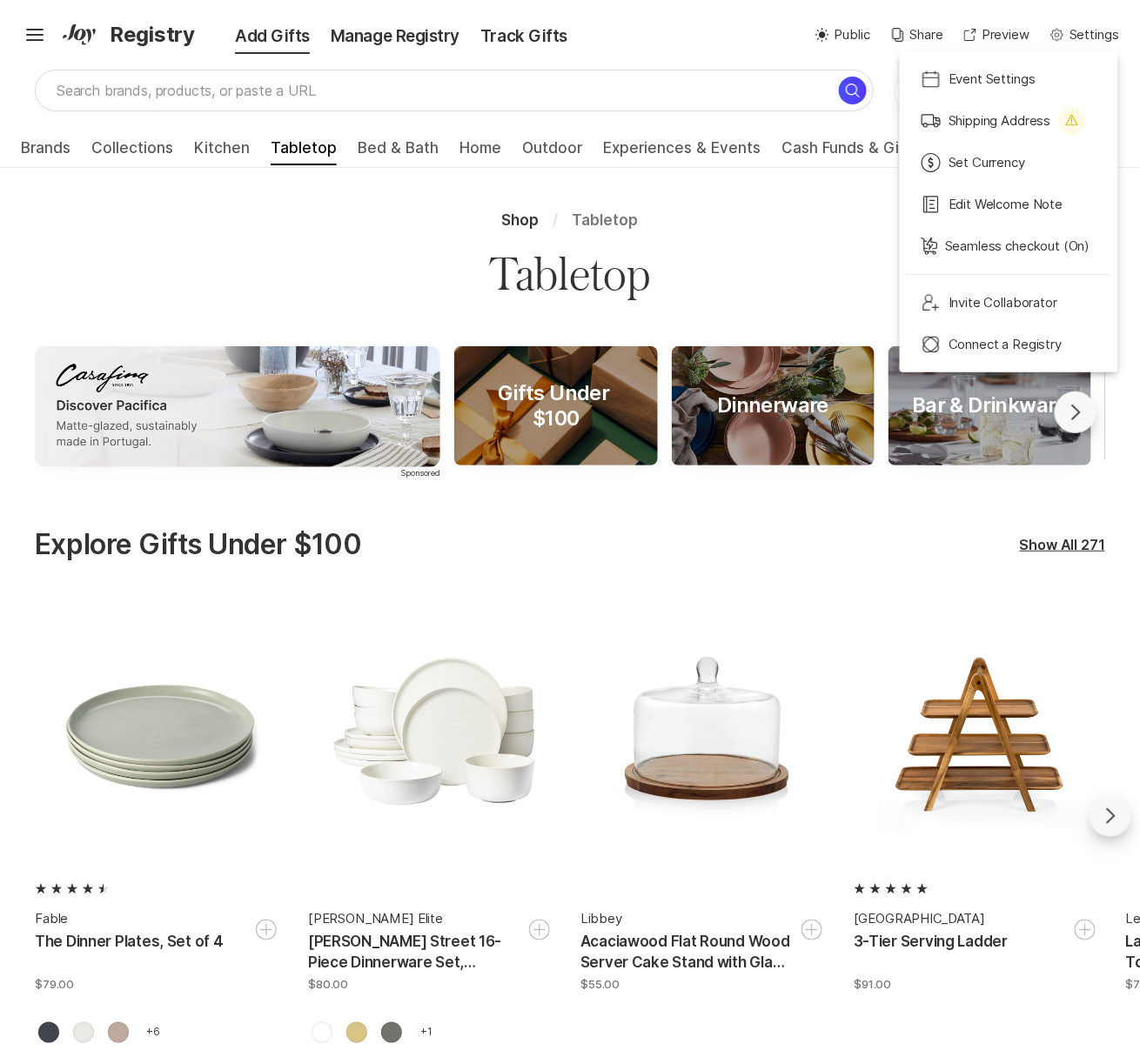 click on "Shop / Tabletop" at bounding box center [570, 220] 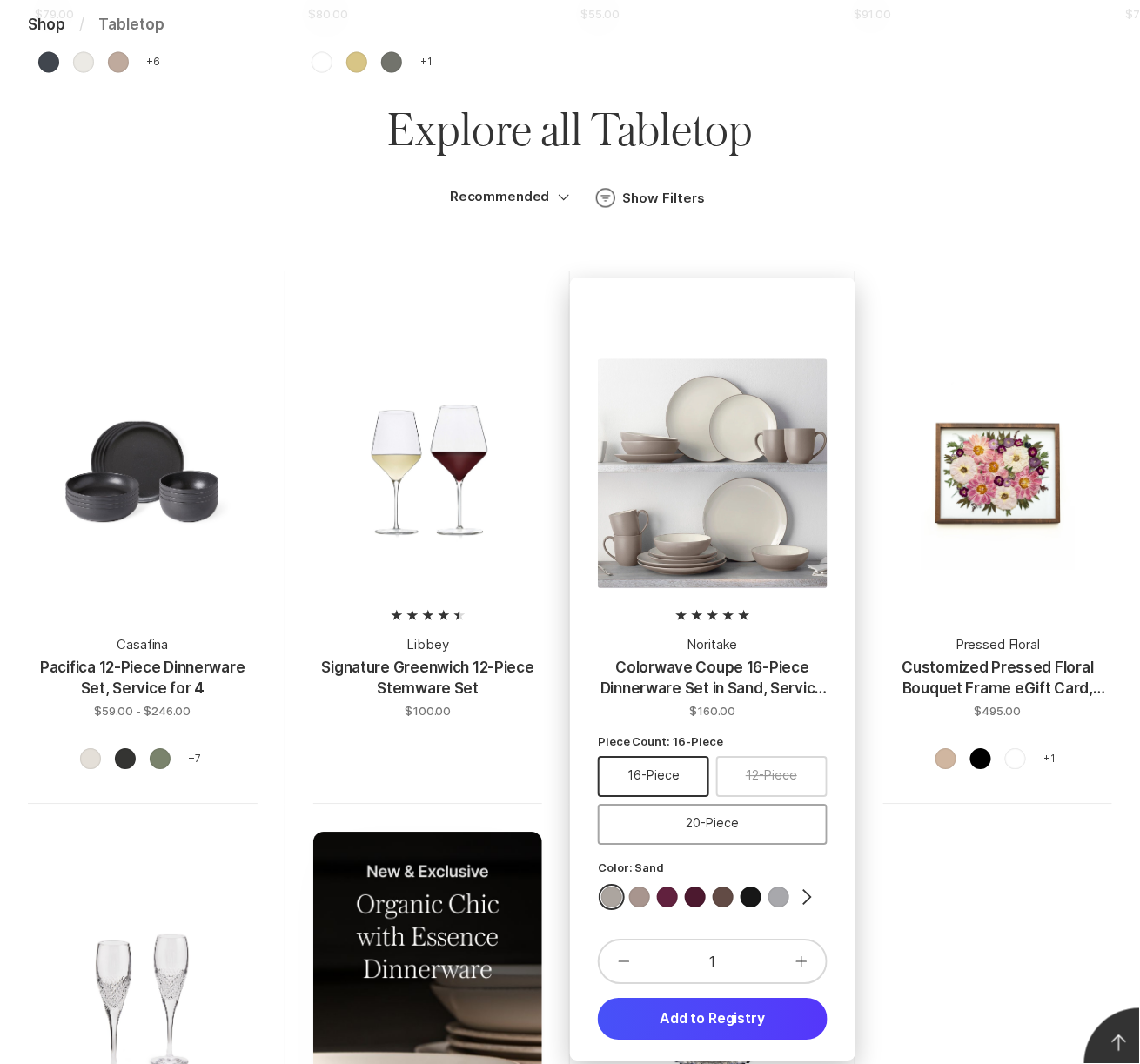 scroll, scrollTop: 979, scrollLeft: 0, axis: vertical 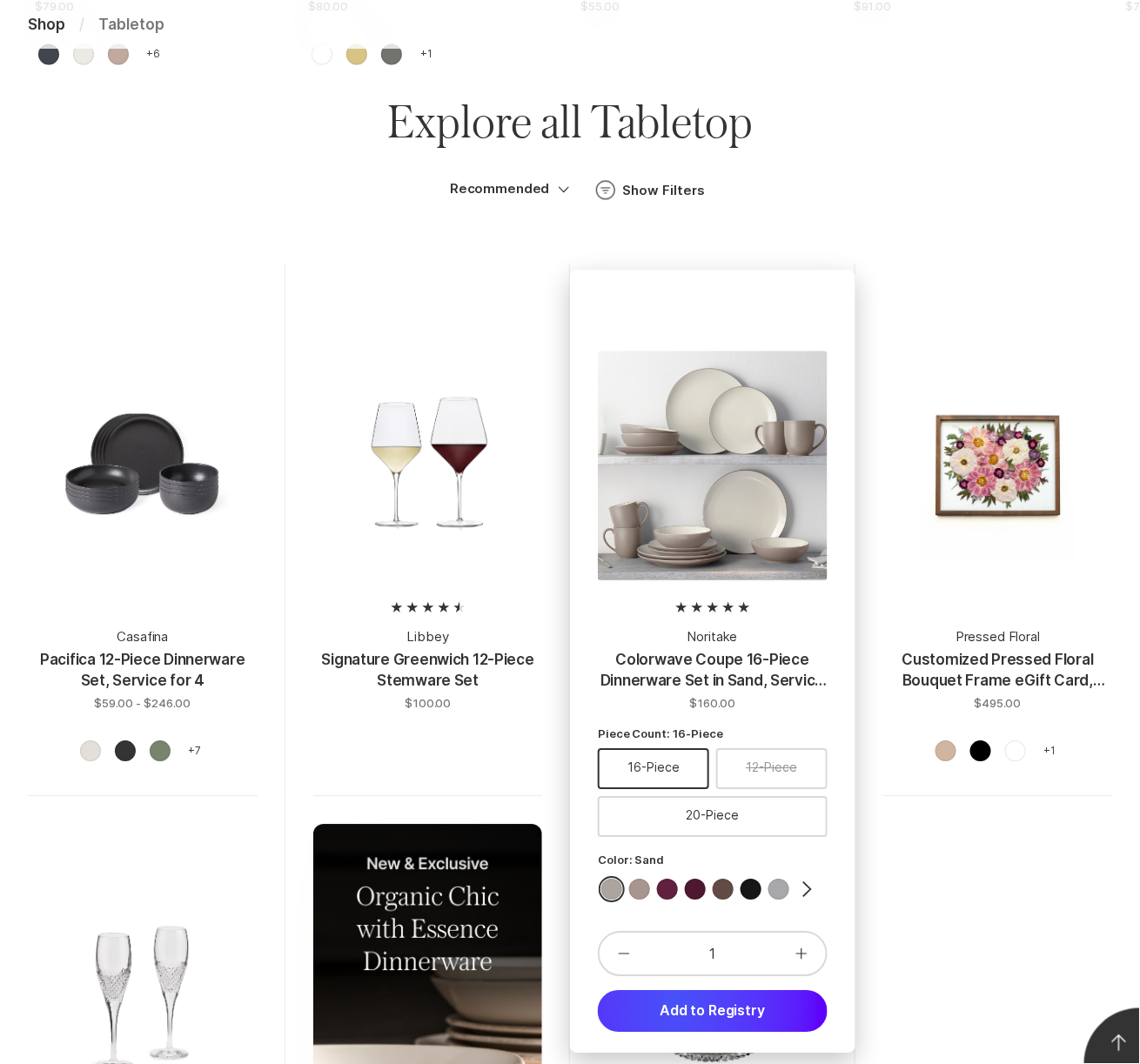 click on "Add to Registry" at bounding box center [713, 1011] 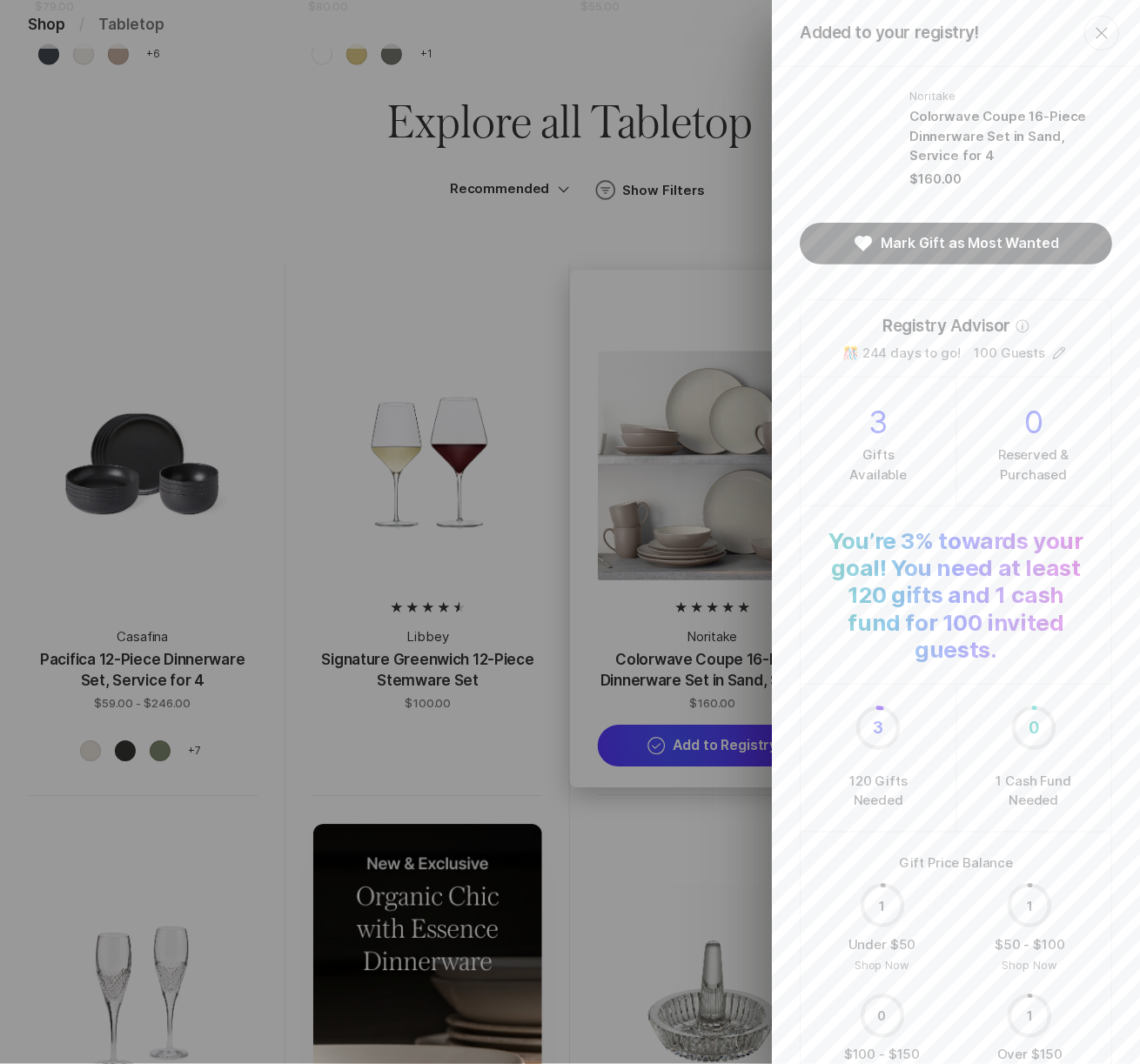 scroll, scrollTop: 0, scrollLeft: 0, axis: both 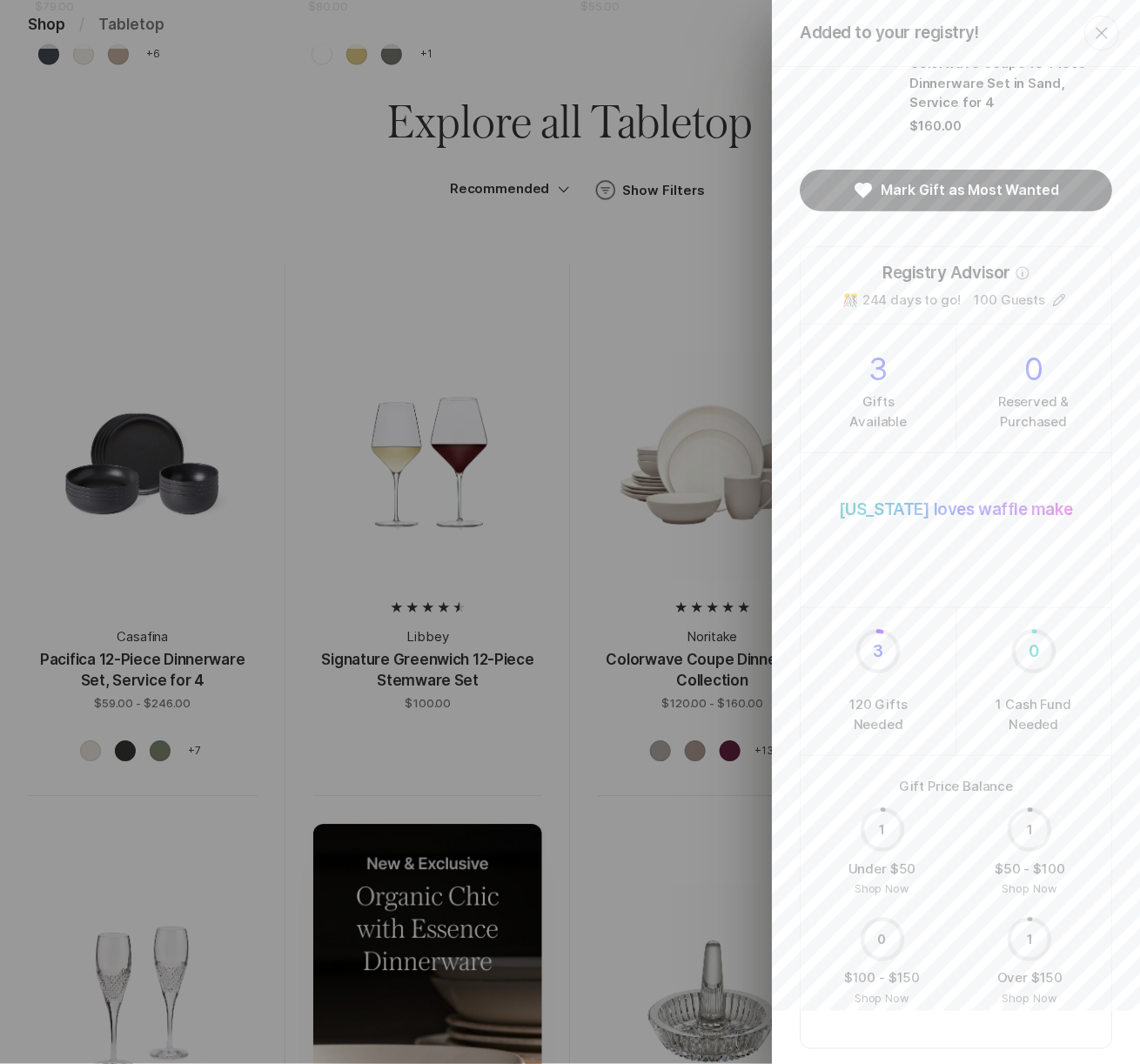click on "Close" 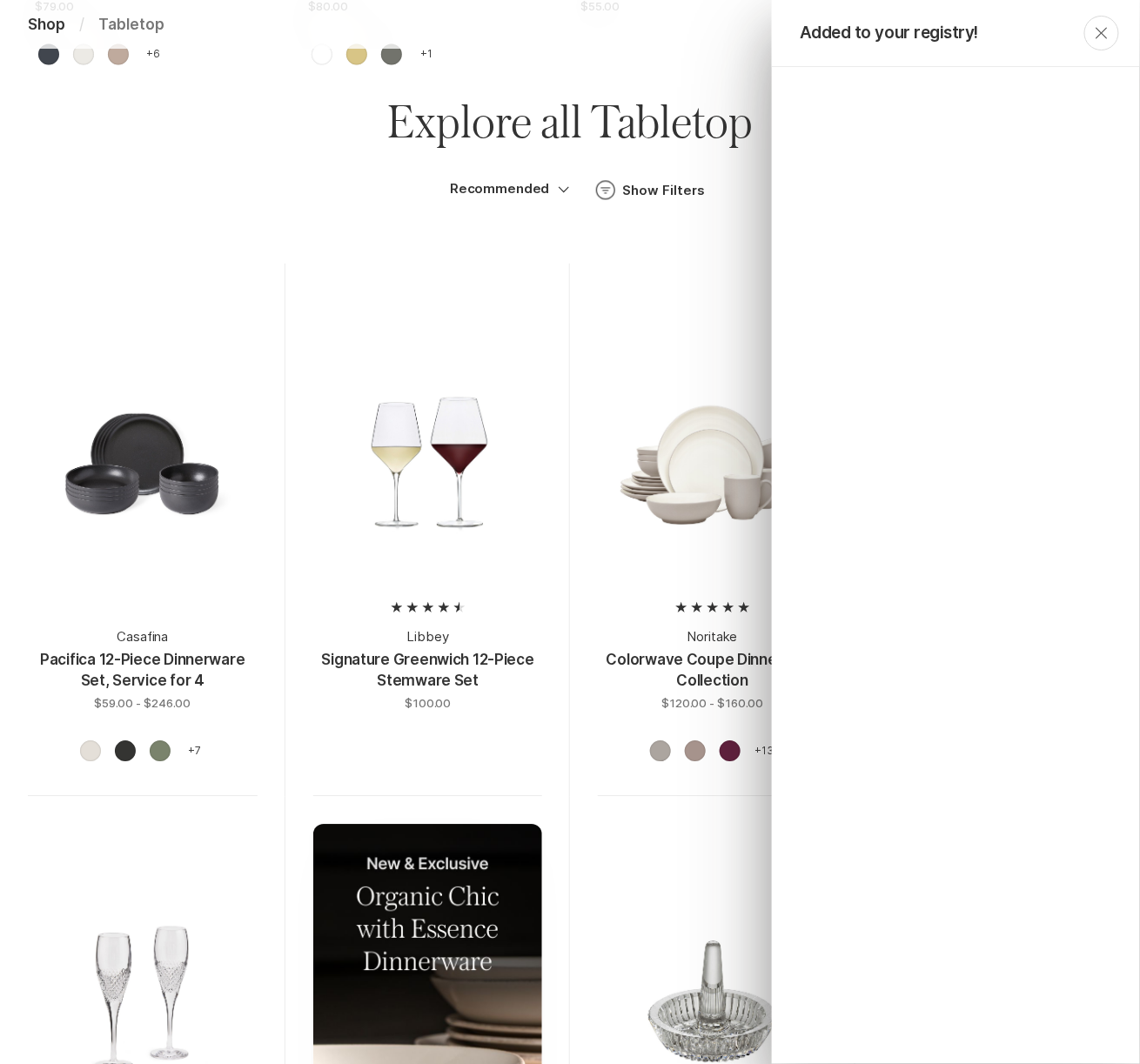 scroll, scrollTop: 0, scrollLeft: 0, axis: both 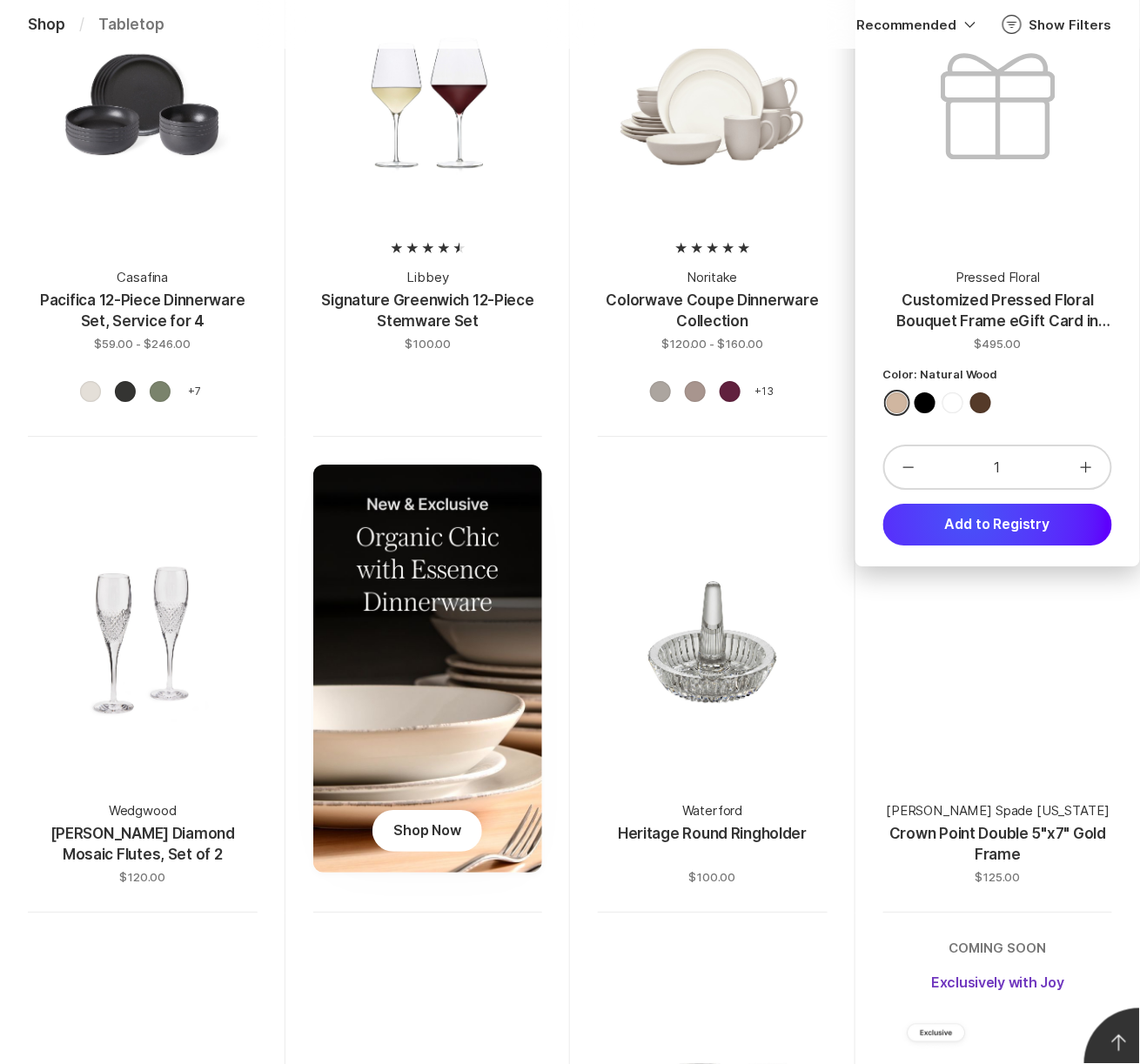 click on "Add to Registry" at bounding box center [998, 525] 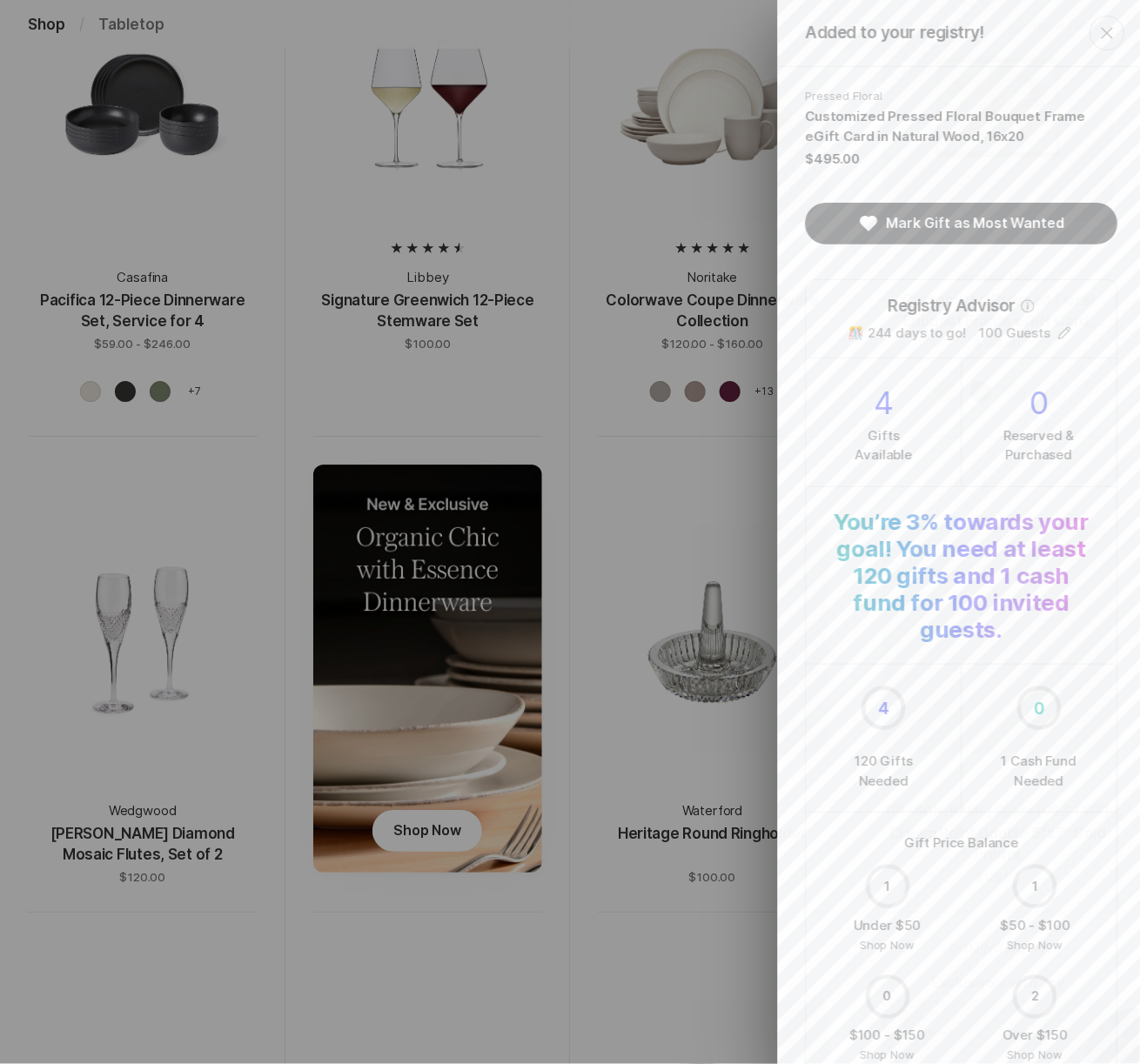 scroll, scrollTop: 0, scrollLeft: 0, axis: both 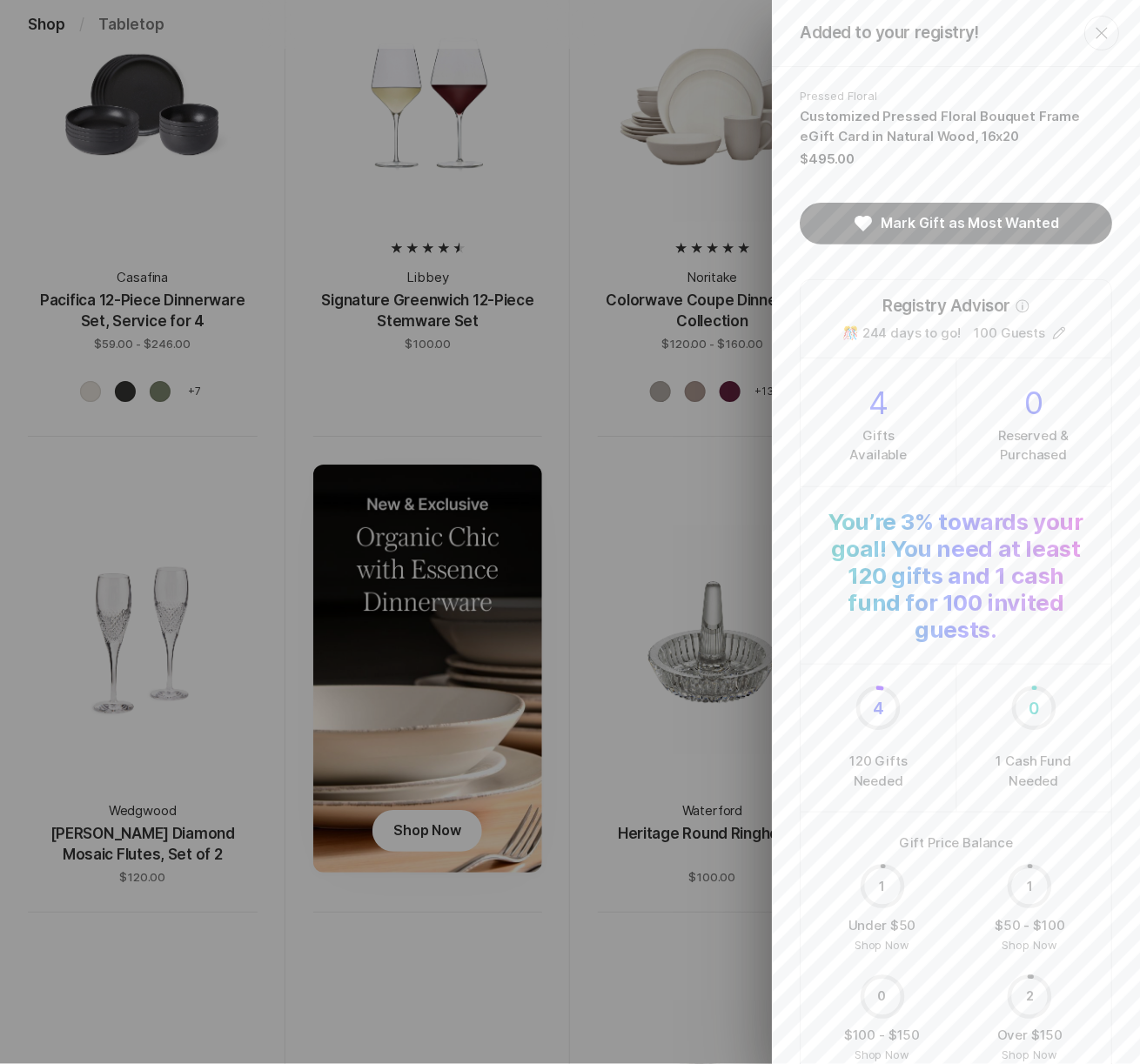 click on "Close" 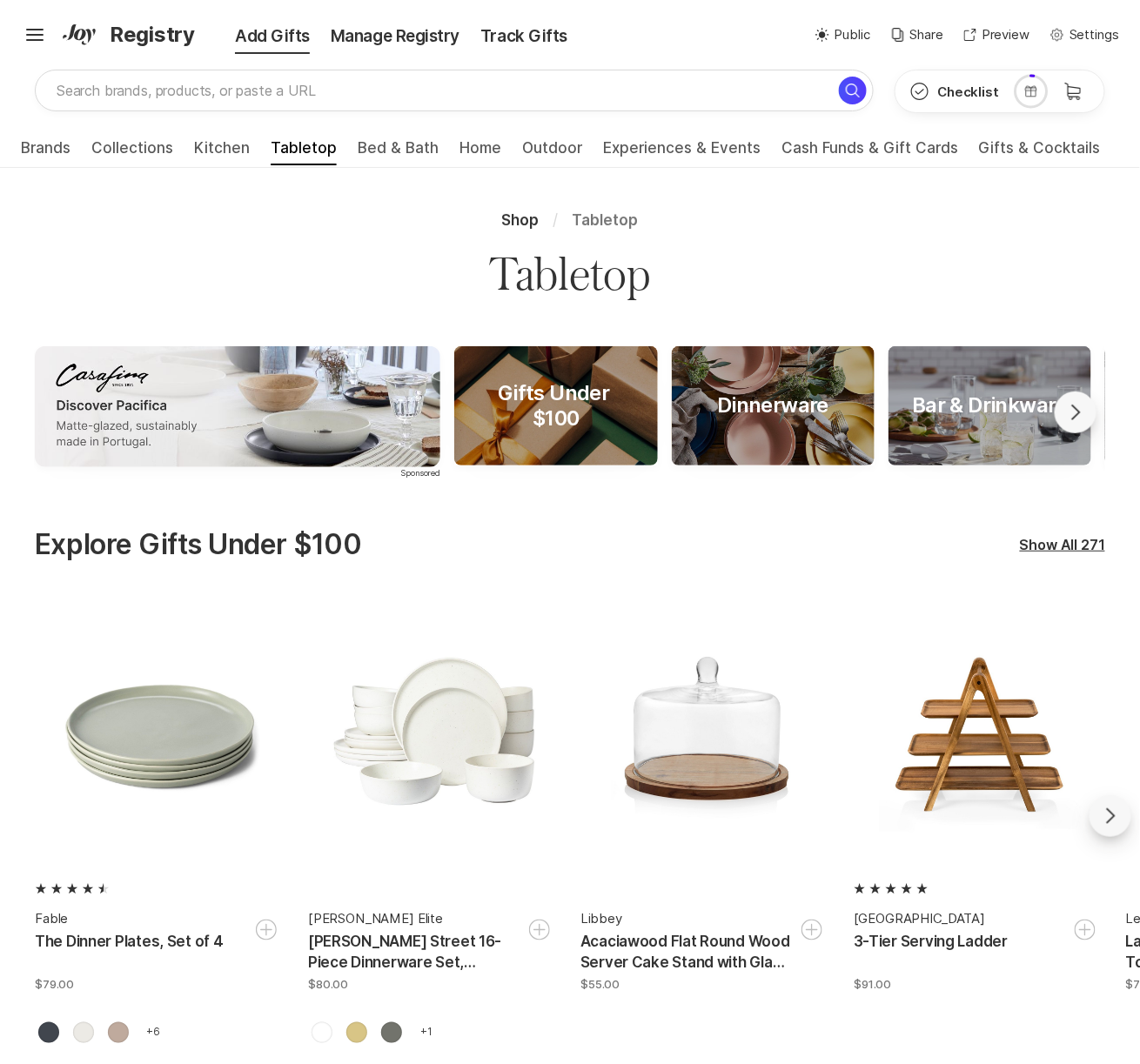 scroll, scrollTop: 0, scrollLeft: 0, axis: both 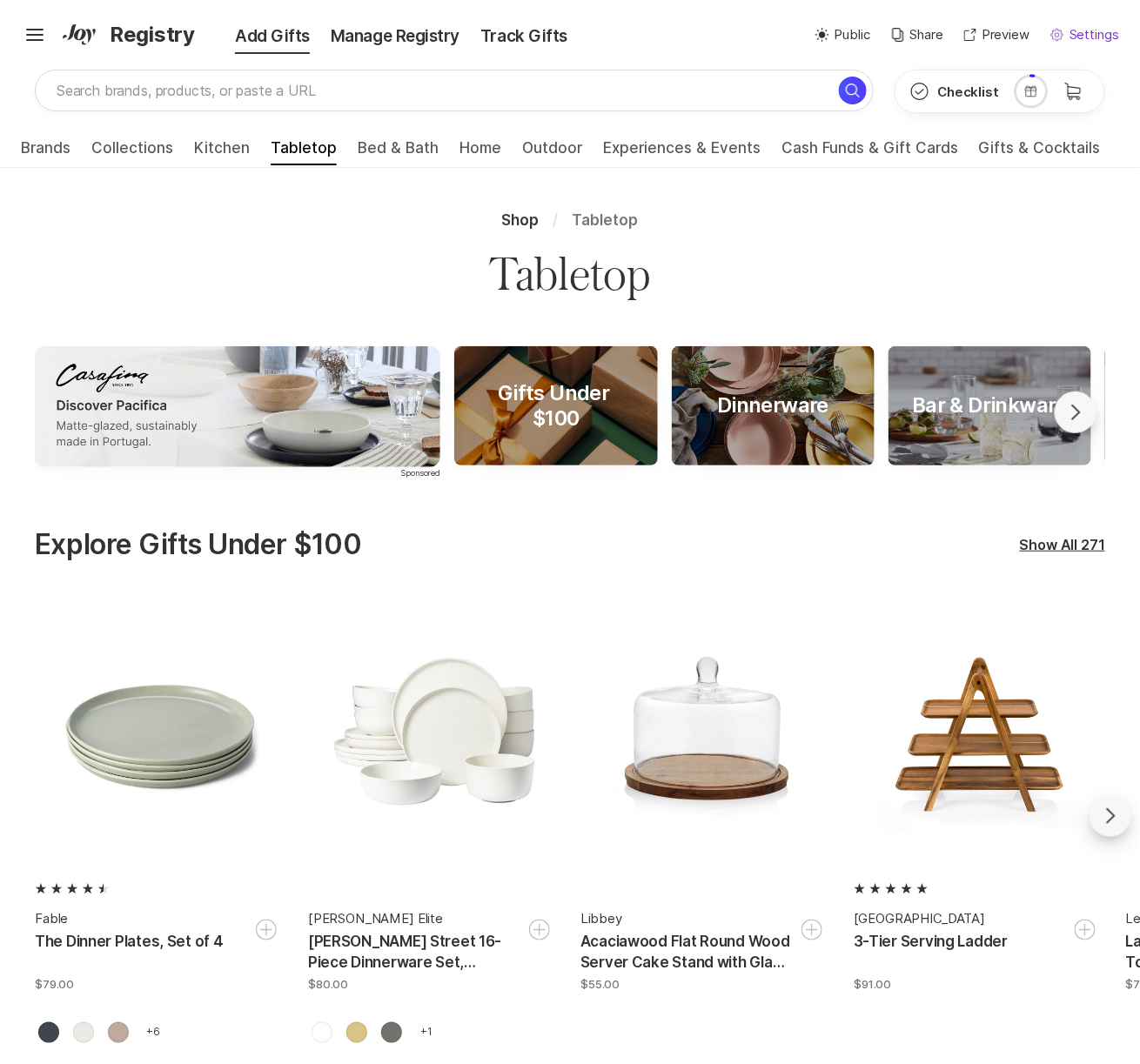 click on "Settings" at bounding box center [1094, 35] 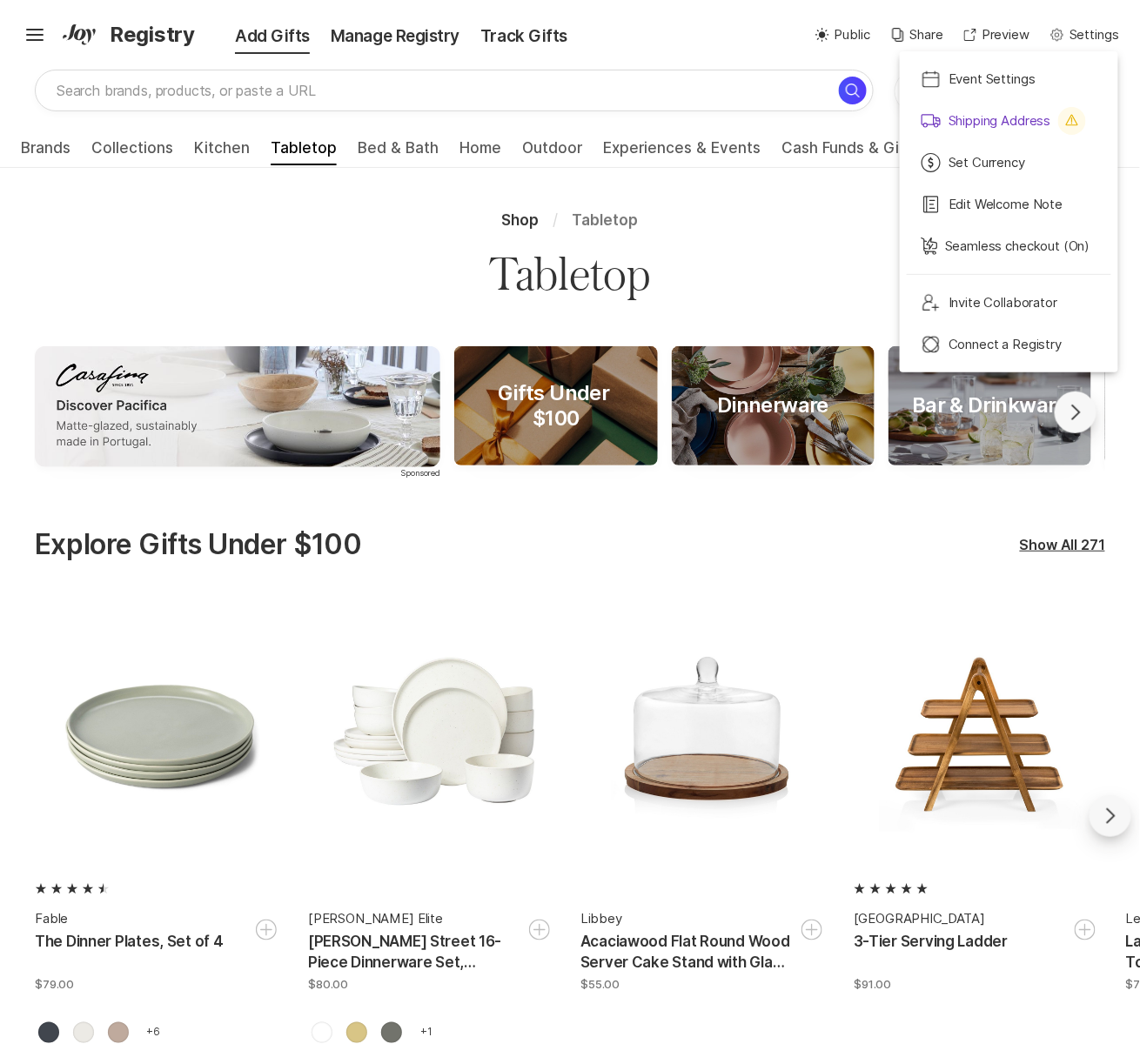 click on "Shipping Address" at bounding box center (1000, 121) 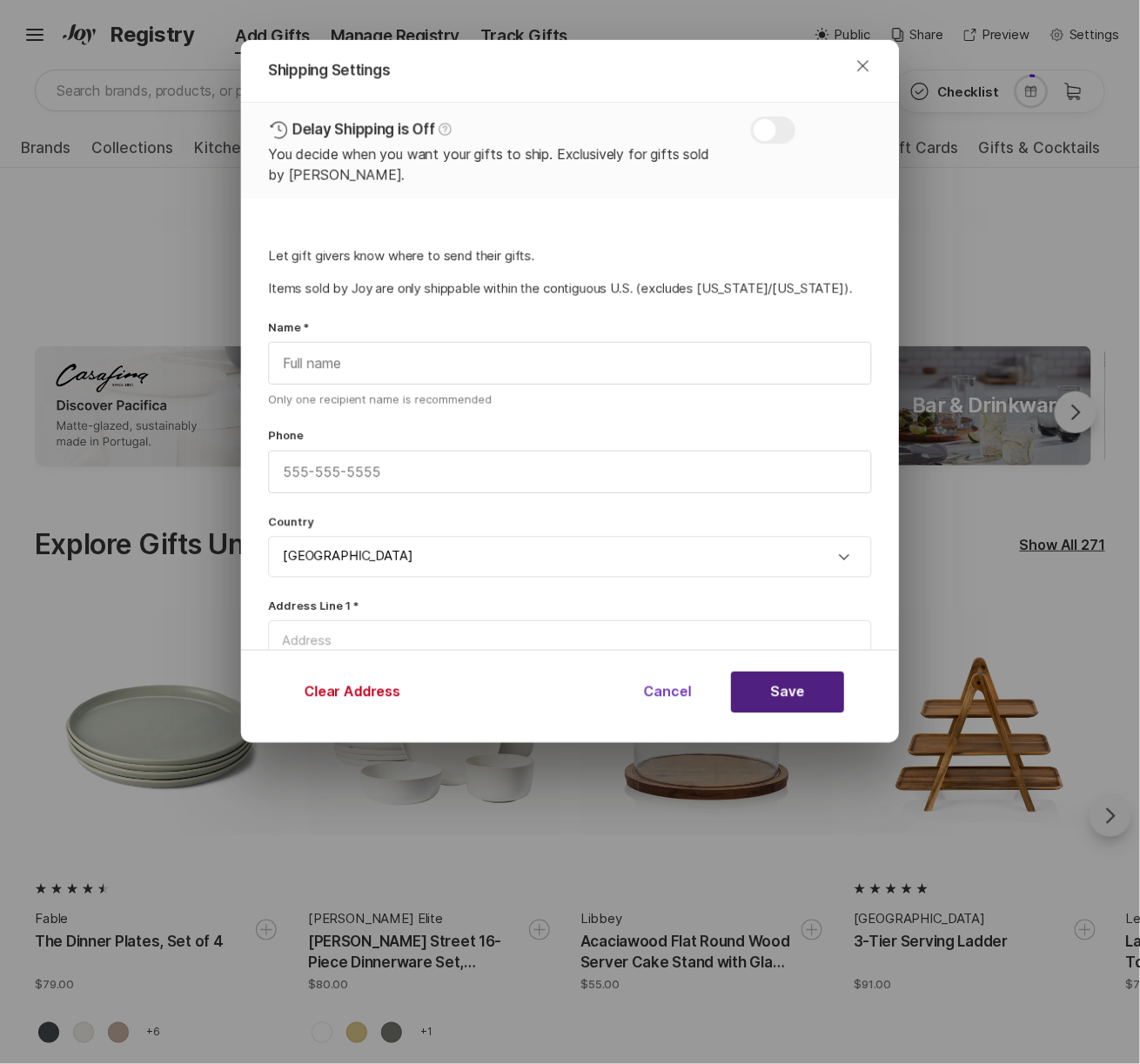 click on "Cancel" at bounding box center [667, 692] 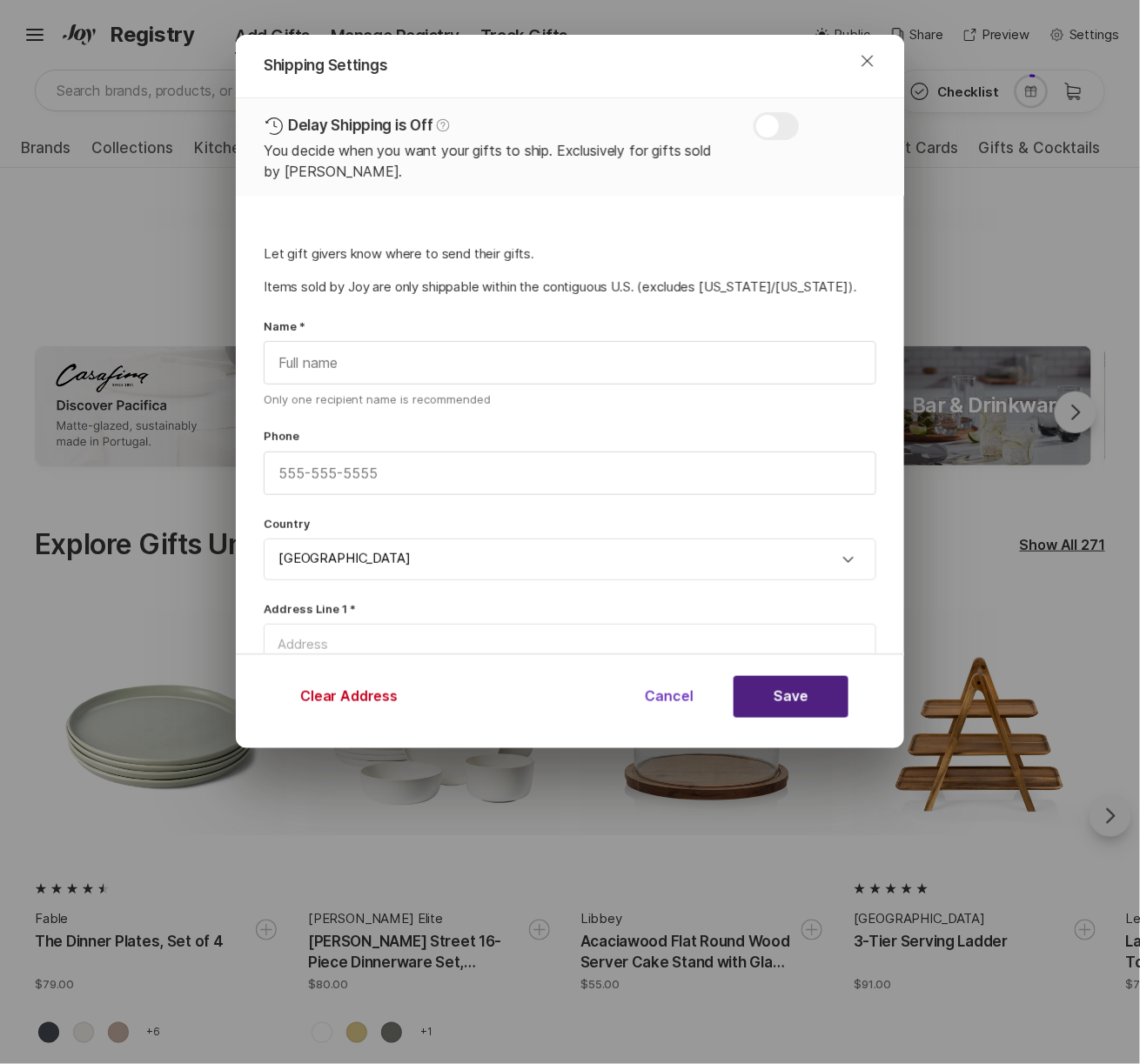 click on "Cancel" at bounding box center [669, 697] 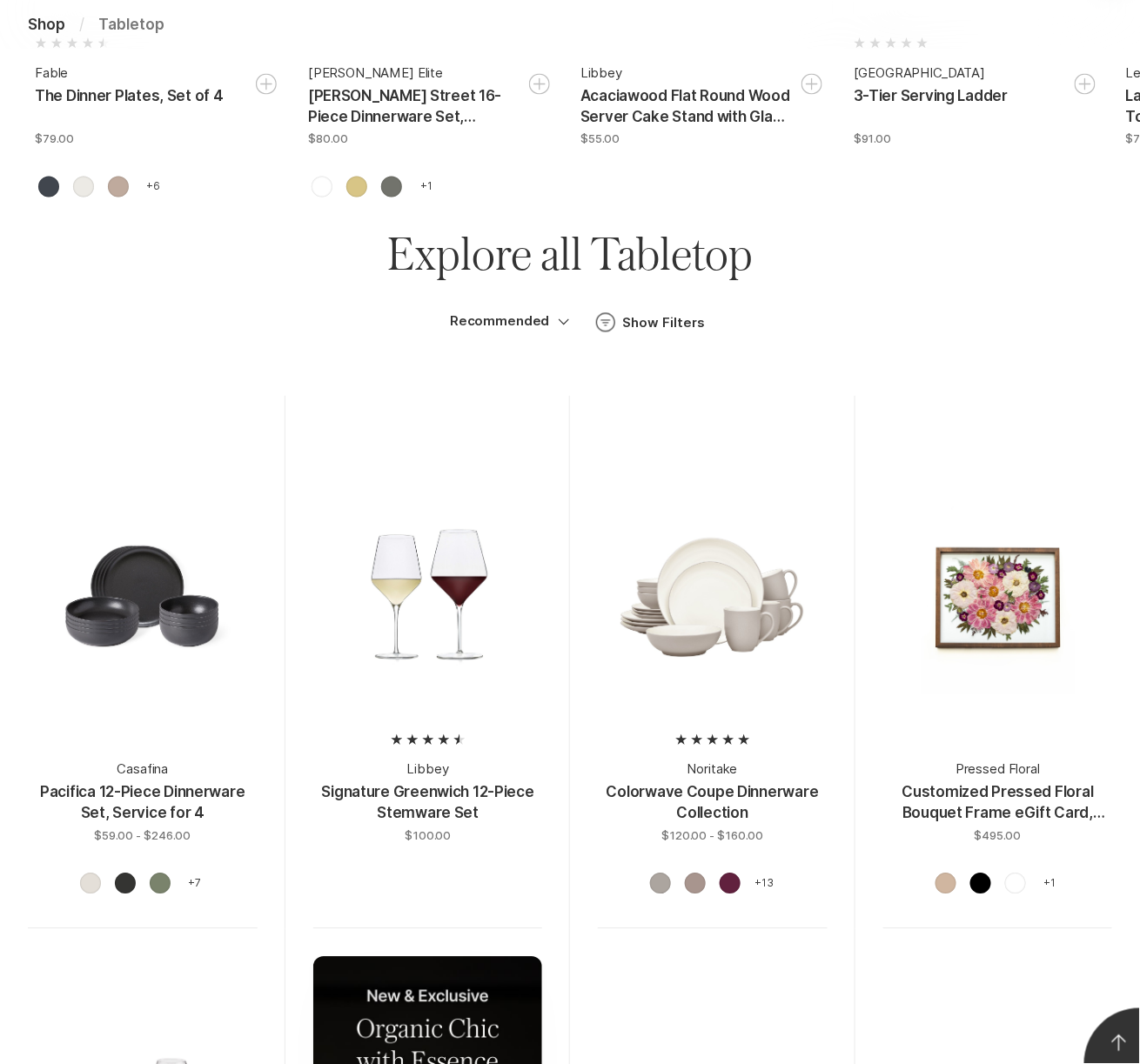 scroll, scrollTop: 849, scrollLeft: 0, axis: vertical 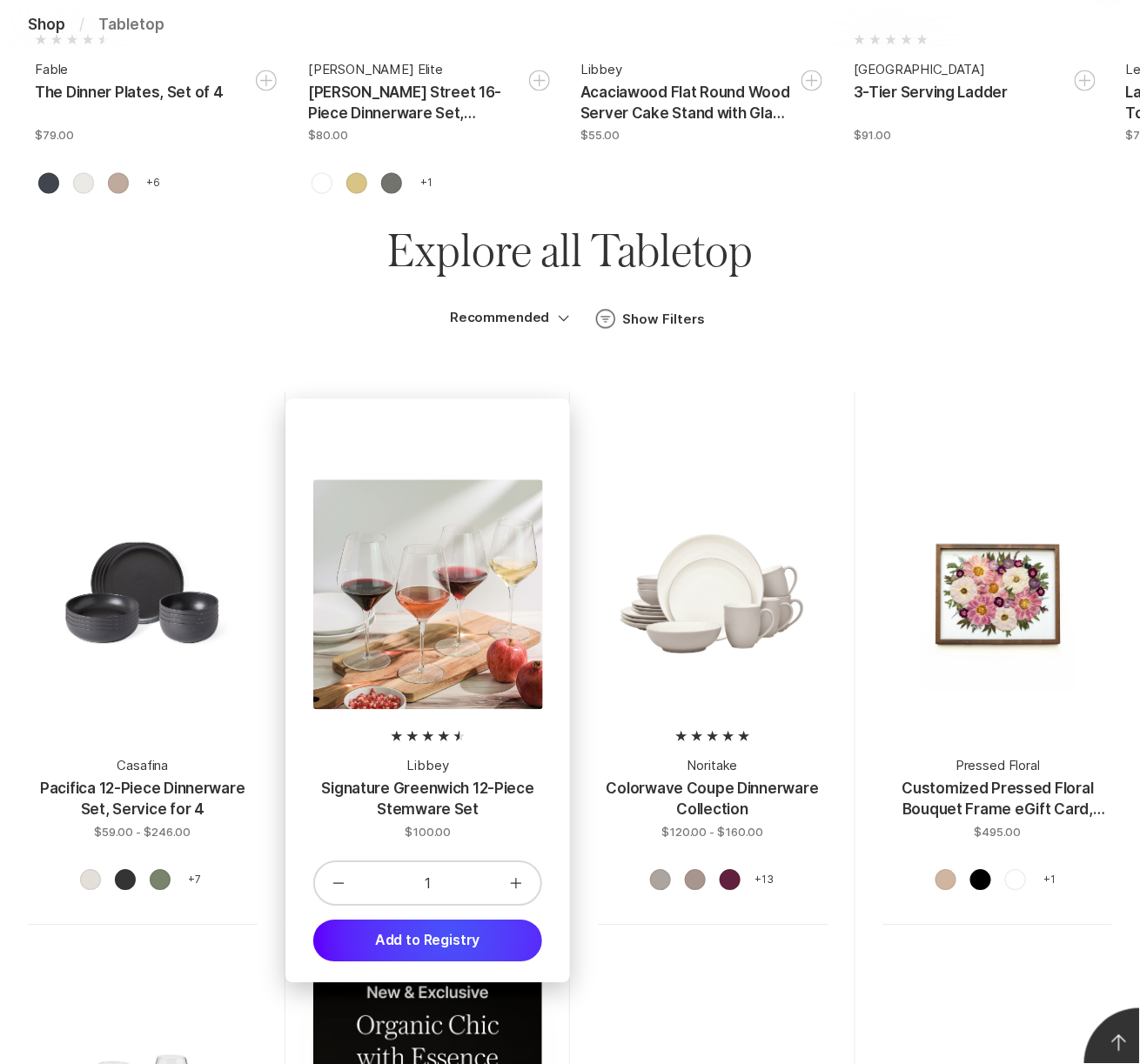click on "Add to Registry" at bounding box center (428, 941) 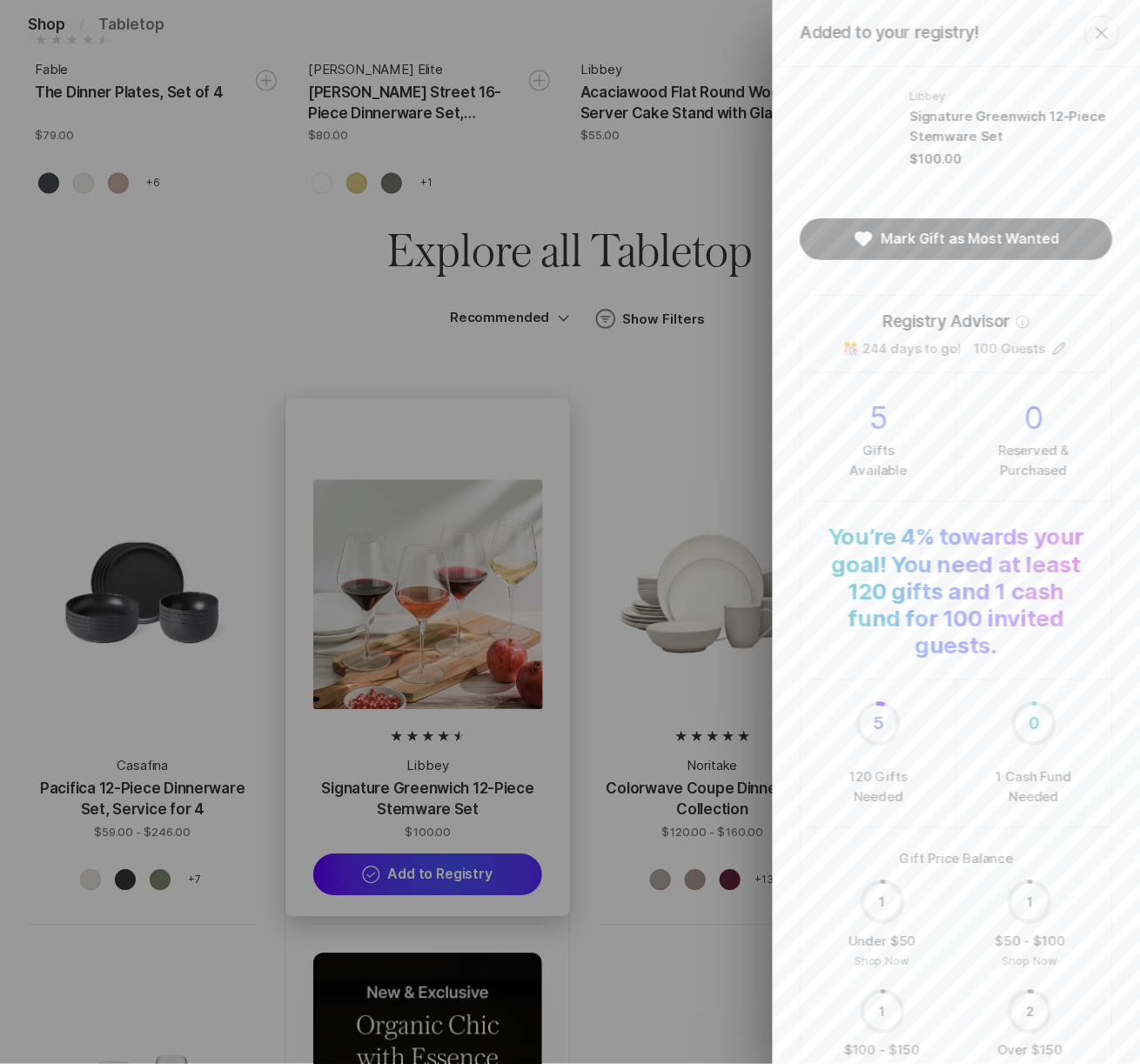 scroll, scrollTop: 0, scrollLeft: 0, axis: both 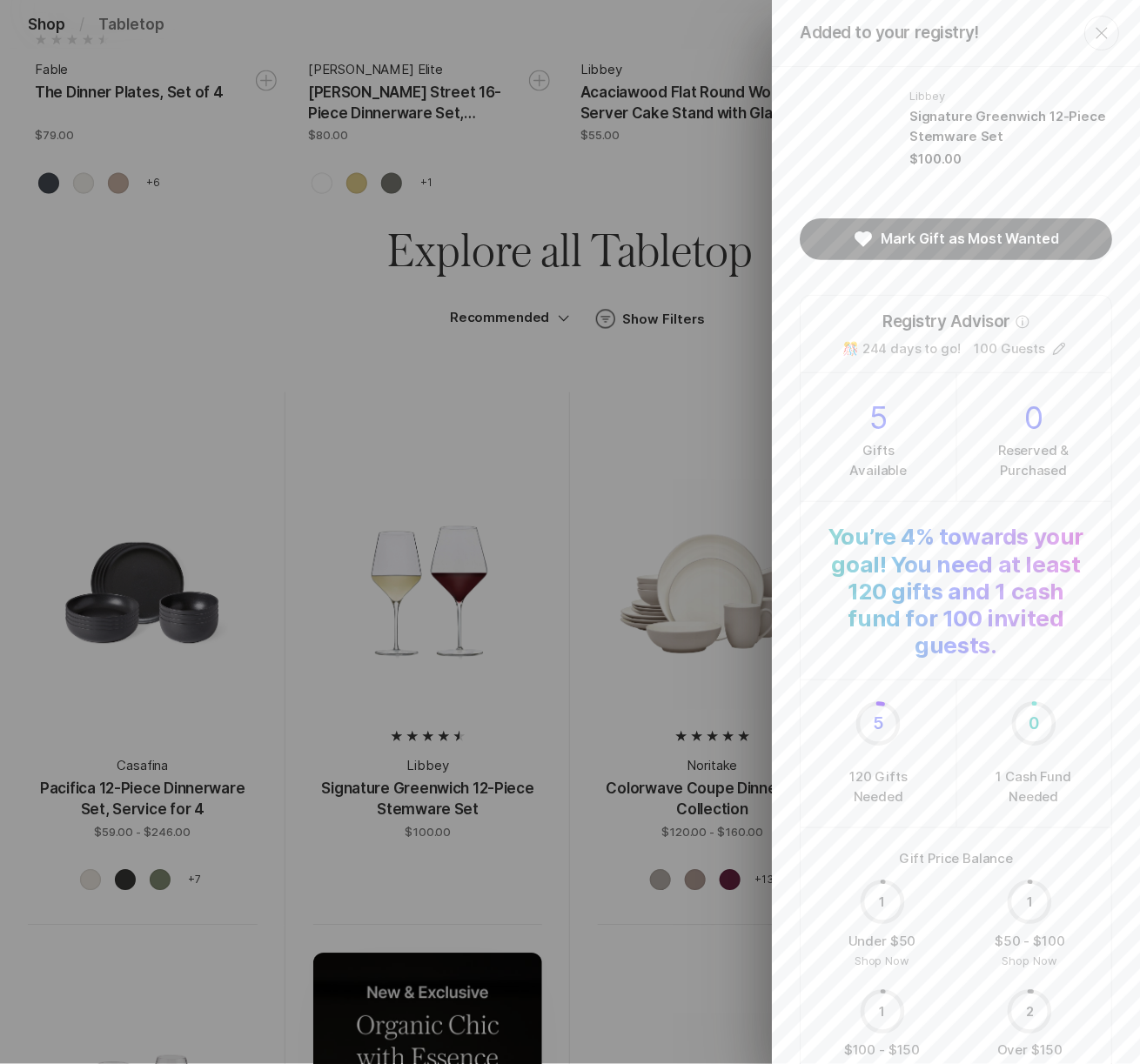 click 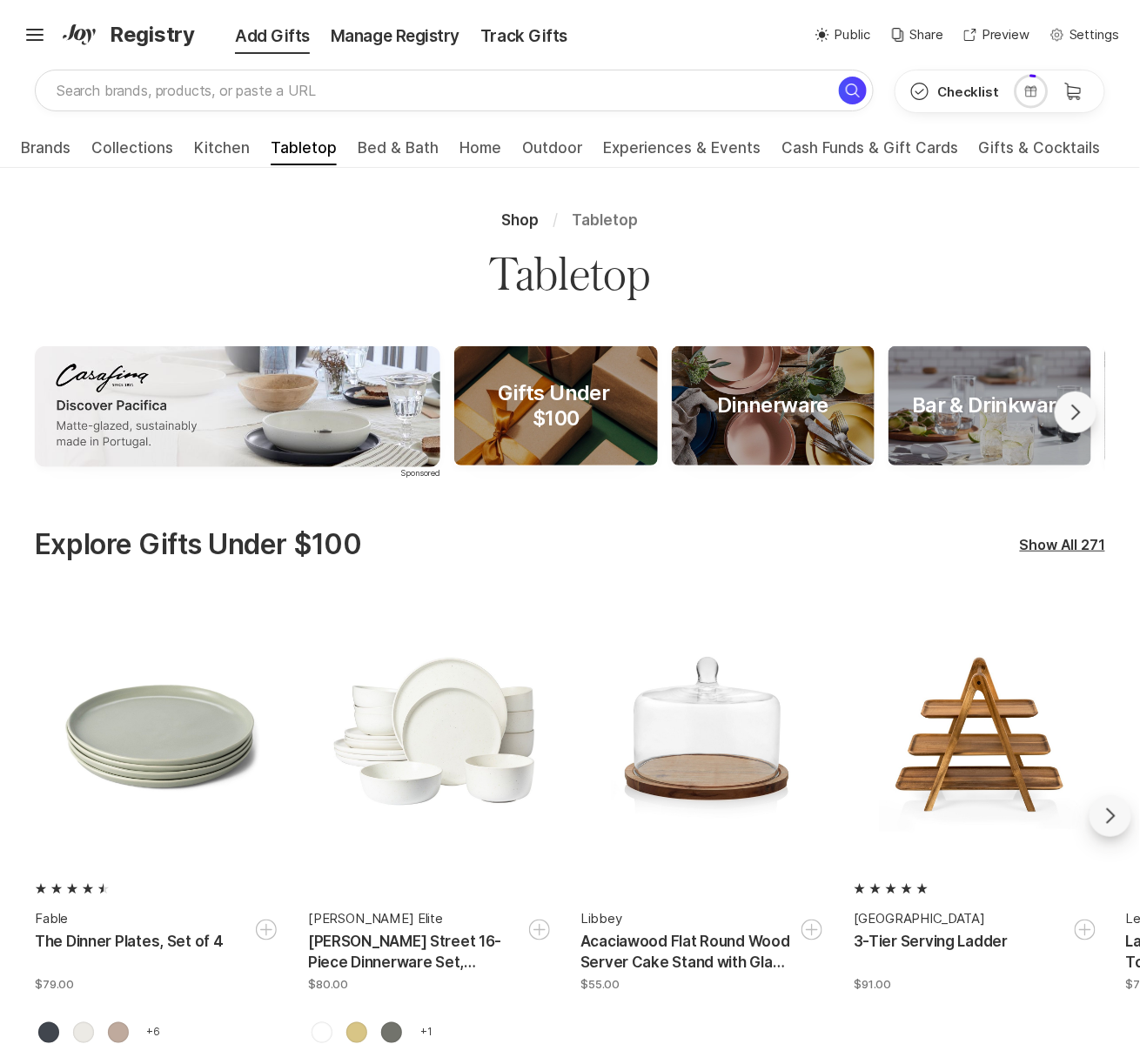 scroll, scrollTop: 0, scrollLeft: 0, axis: both 